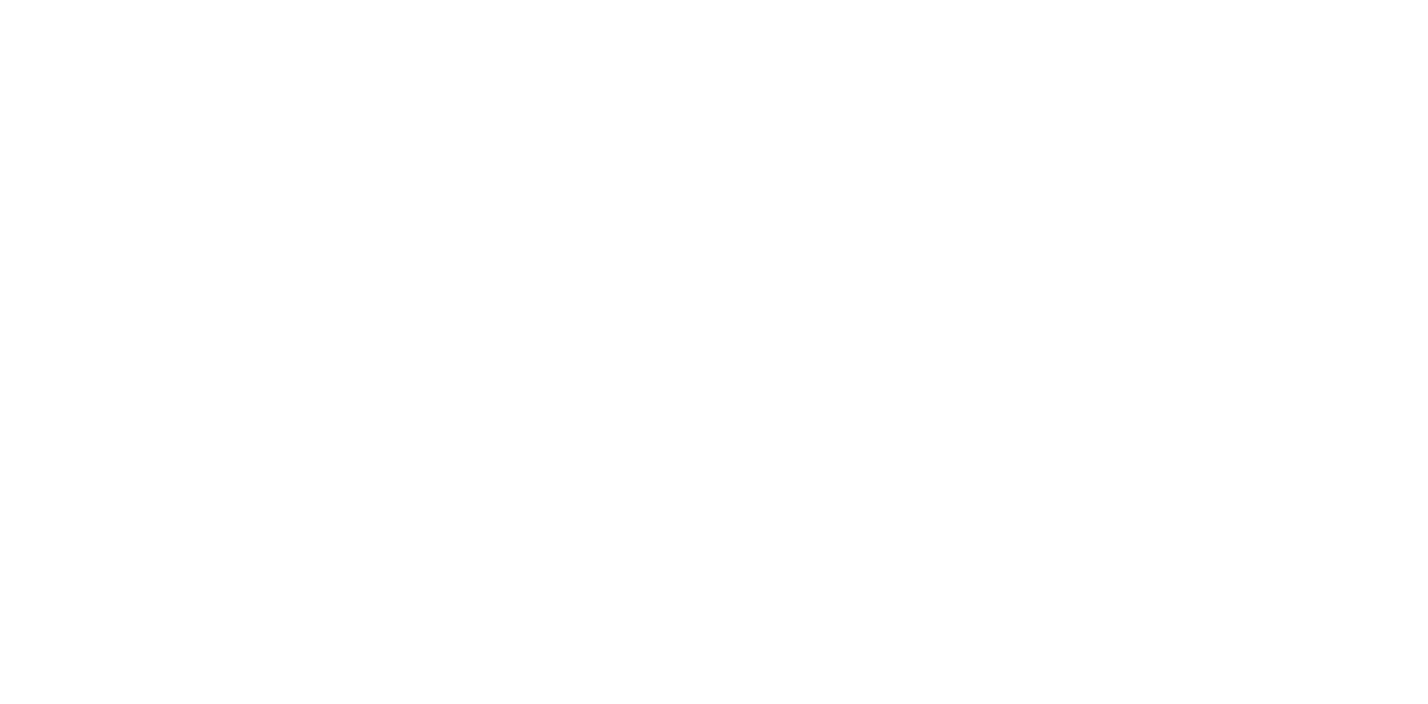 scroll, scrollTop: 0, scrollLeft: 0, axis: both 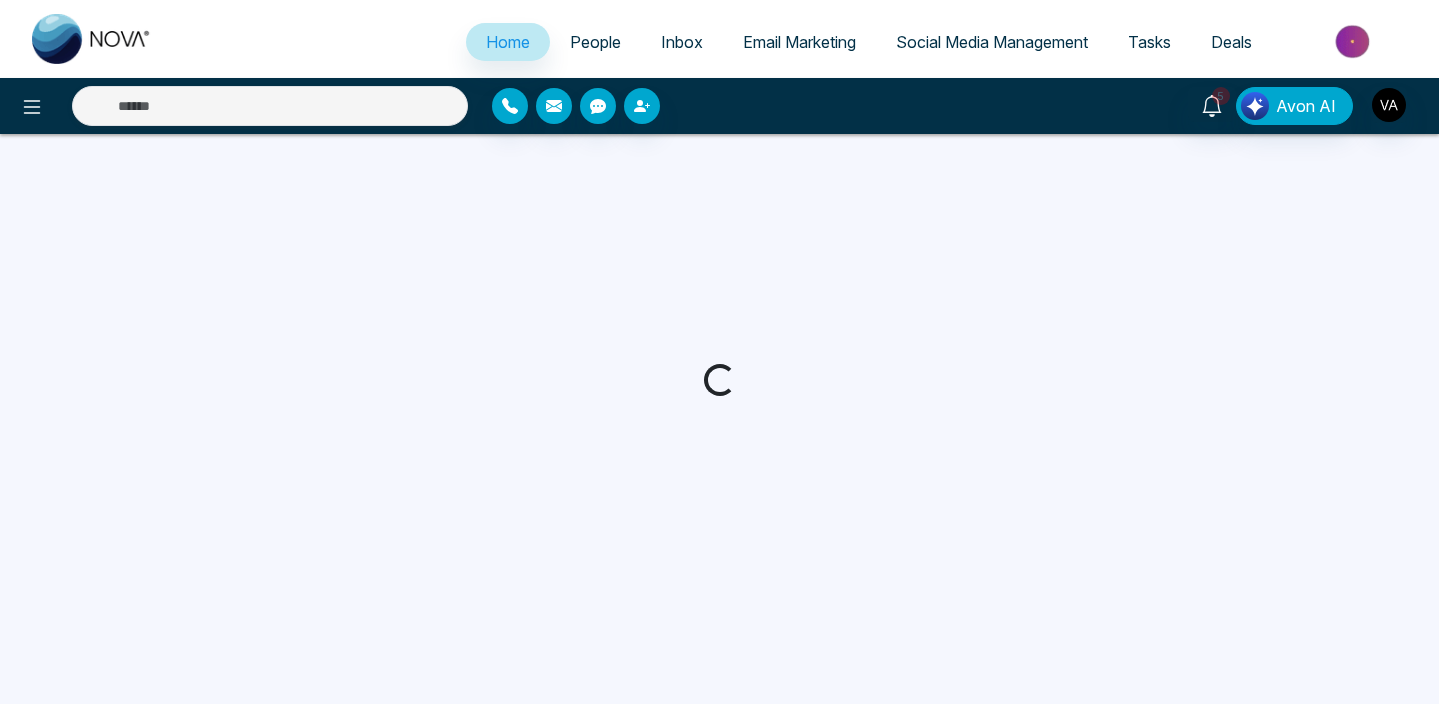 select on "*" 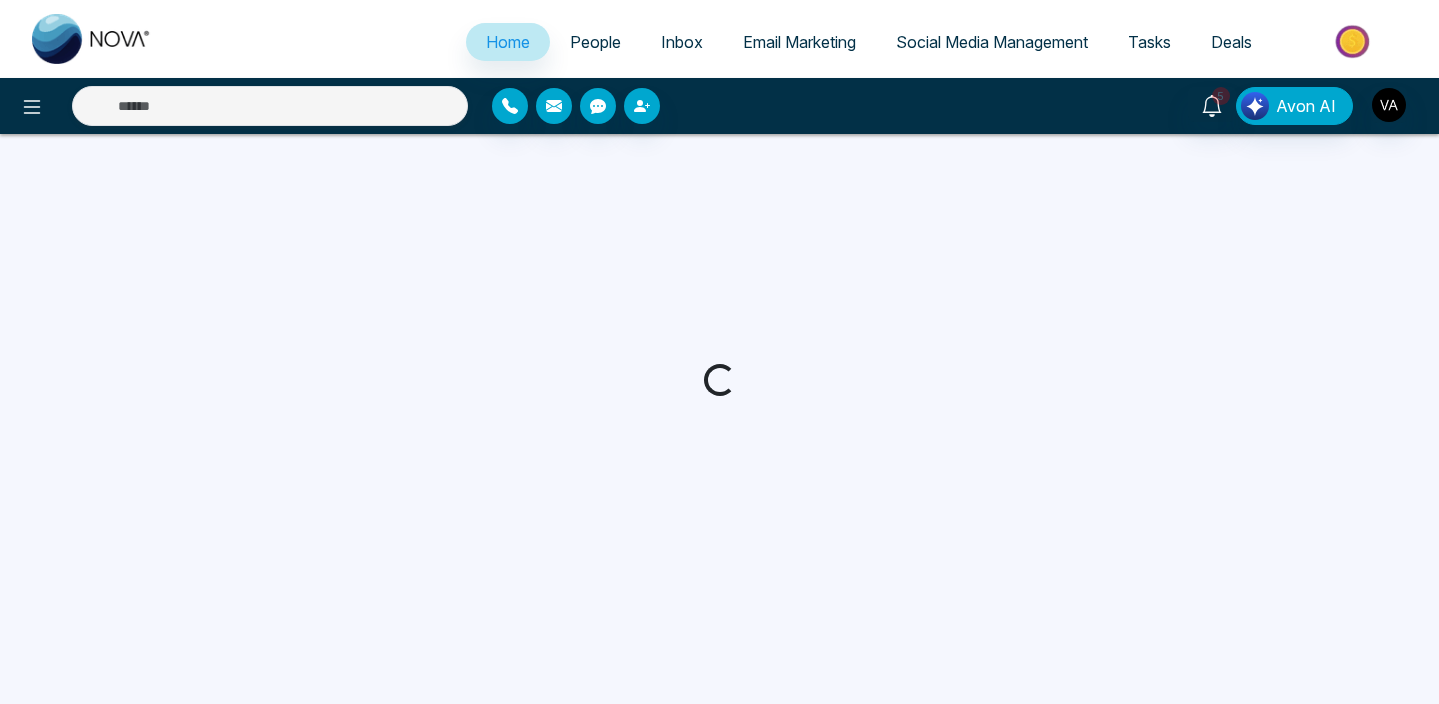 select on "*" 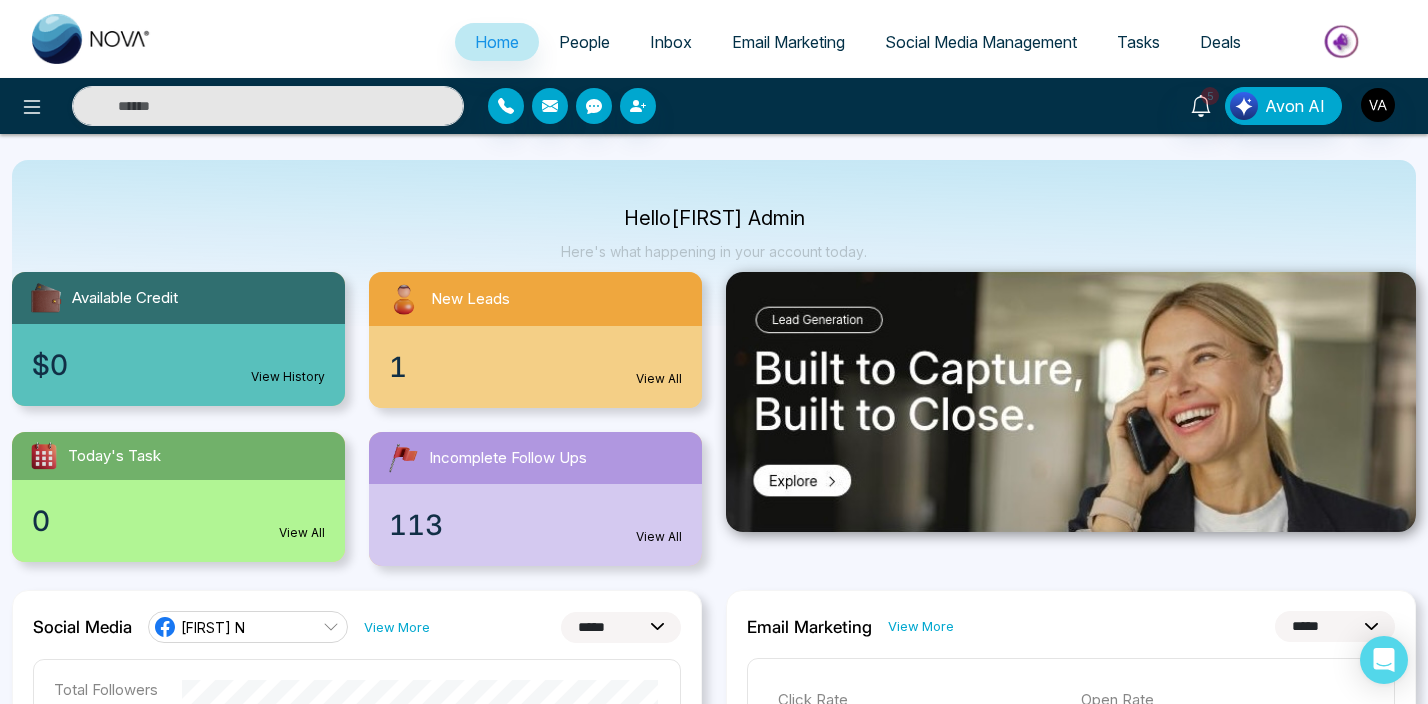 scroll, scrollTop: 0, scrollLeft: 0, axis: both 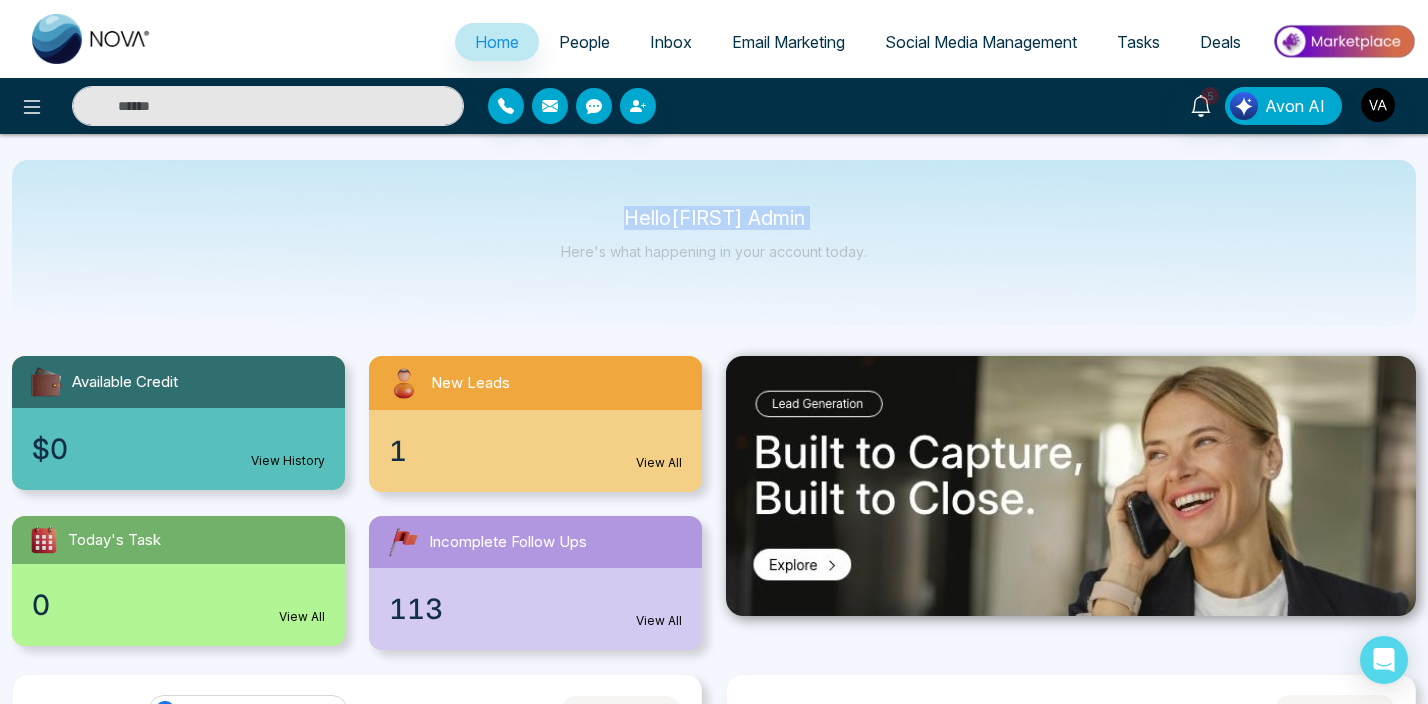 drag, startPoint x: 638, startPoint y: 220, endPoint x: 821, endPoint y: 237, distance: 183.78792 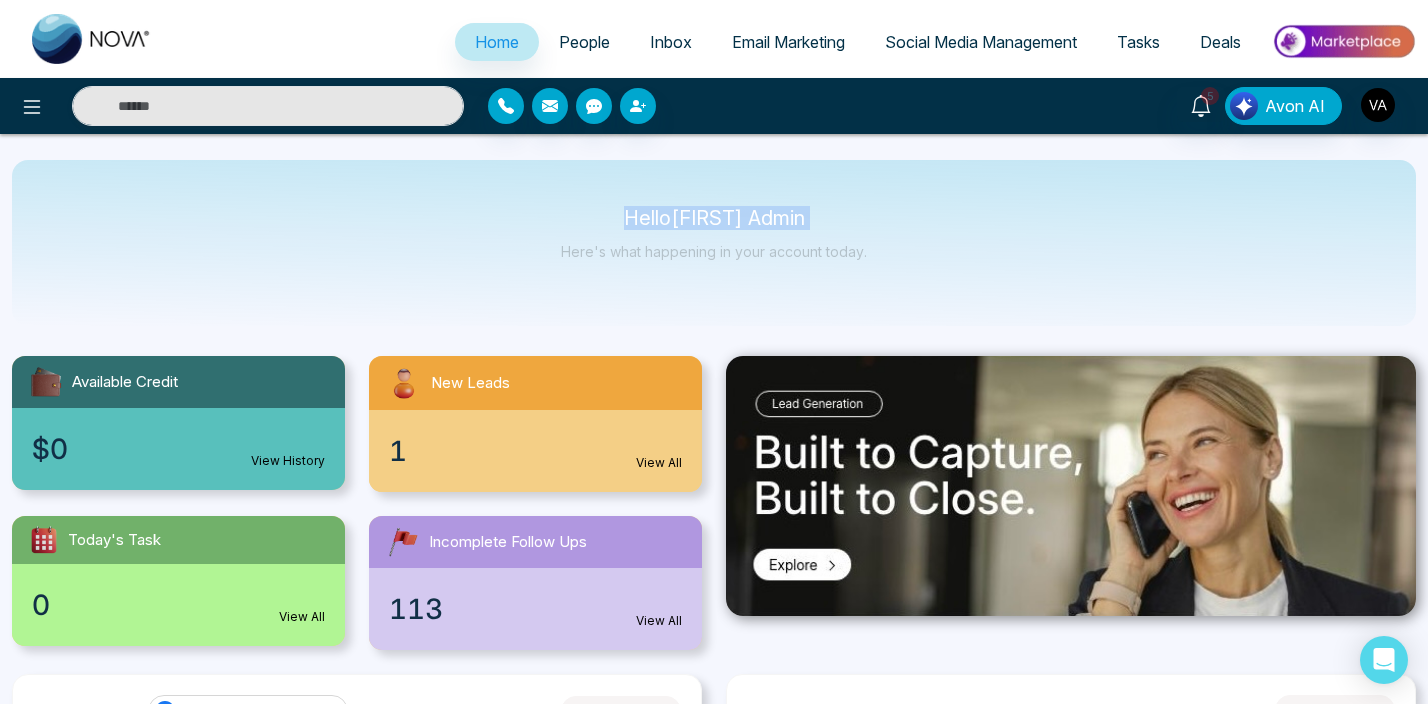 click on "Hello  [FIRST] Admin Here's what happening in your account today." at bounding box center [714, 243] 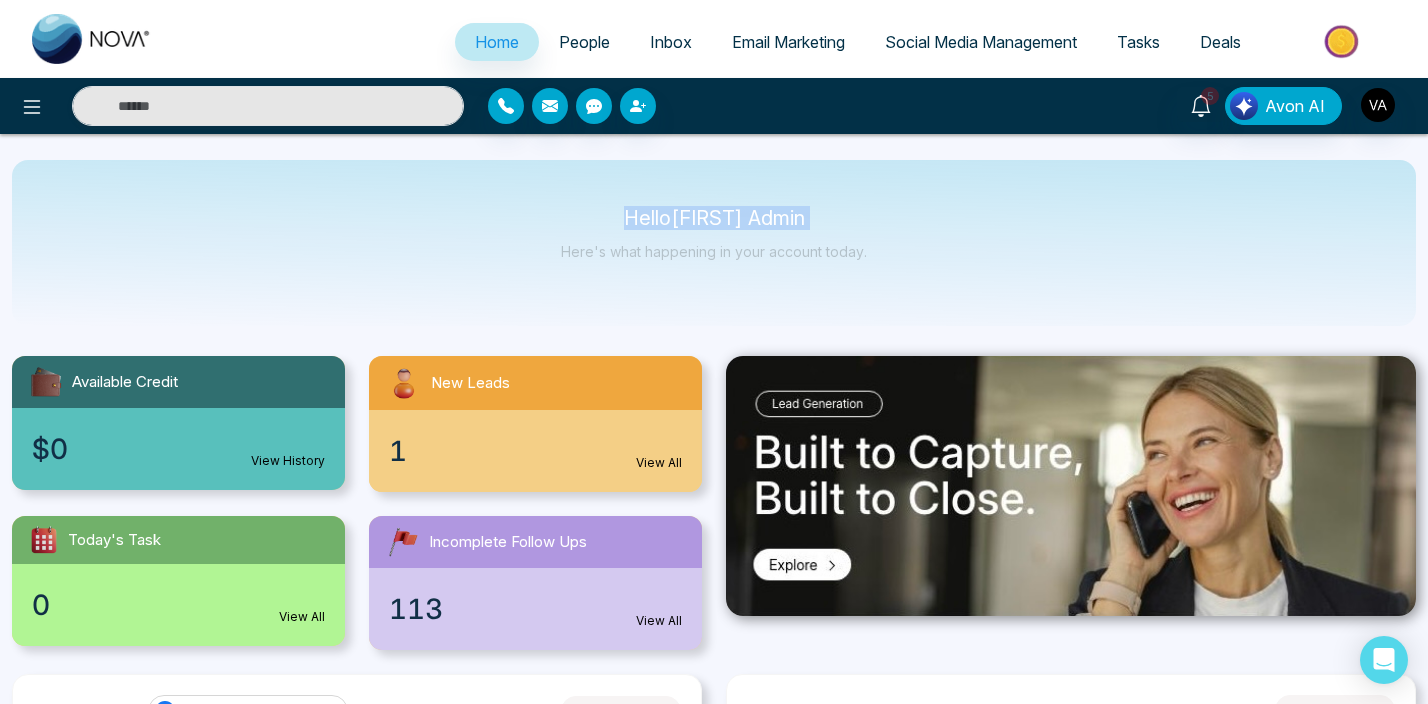 click on "Hello  [FIRST] Admin Here's what happening in your account today." at bounding box center [714, 243] 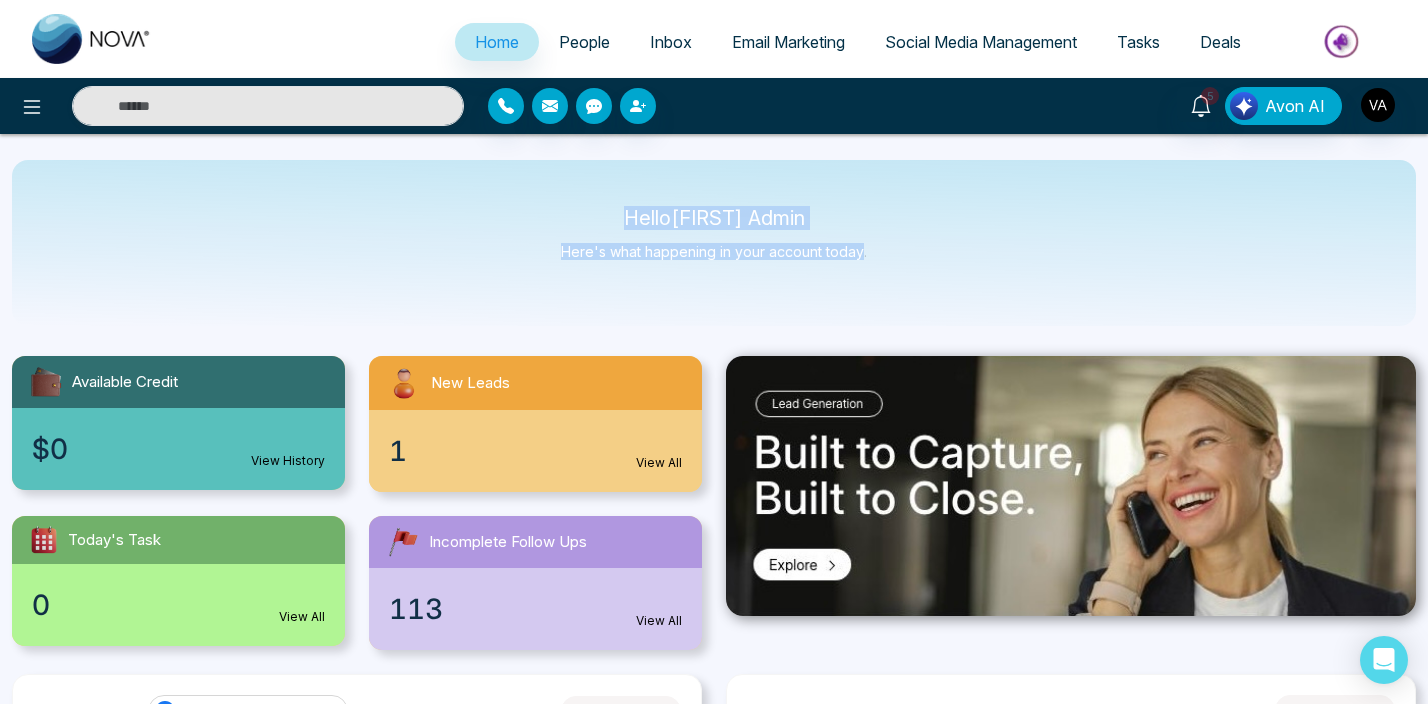drag, startPoint x: 863, startPoint y: 243, endPoint x: 640, endPoint y: 222, distance: 223.9866 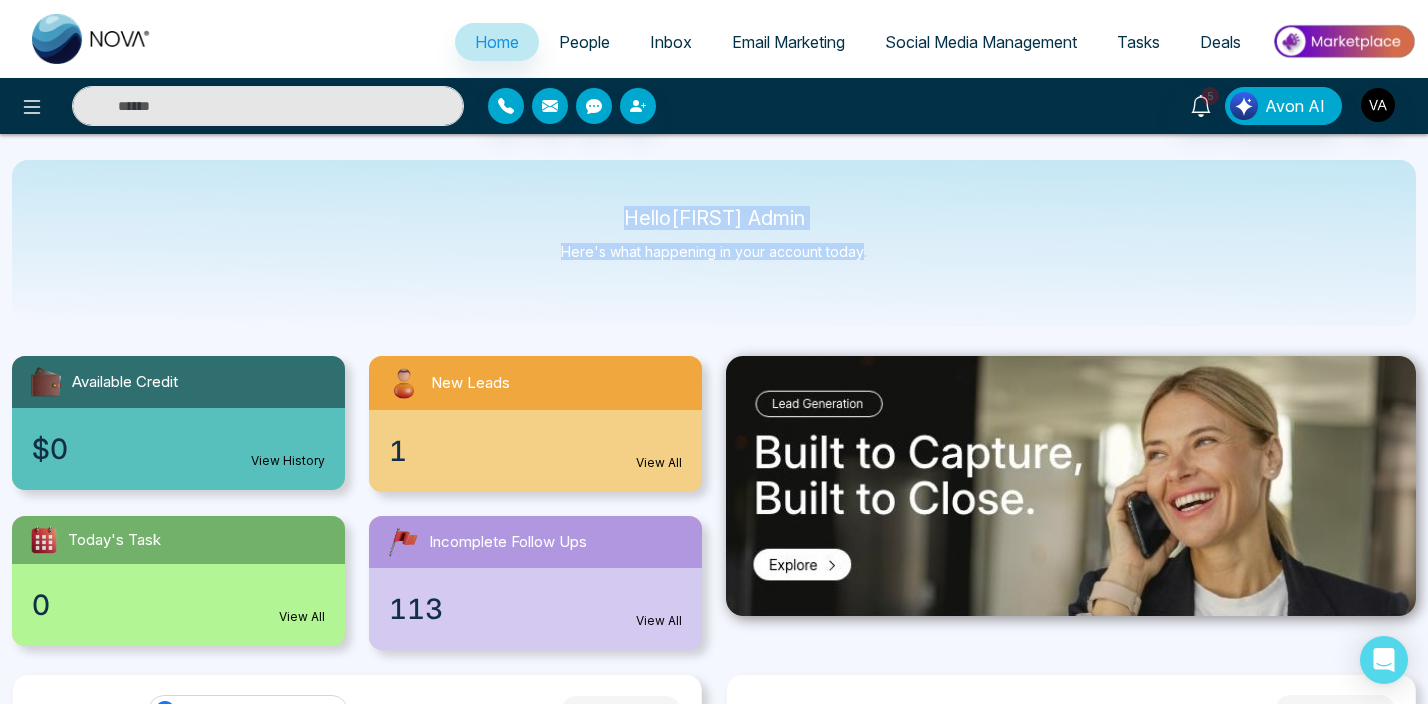 click on "Hello  [FIRST] Admin Here's what happening in your account today." at bounding box center [714, 243] 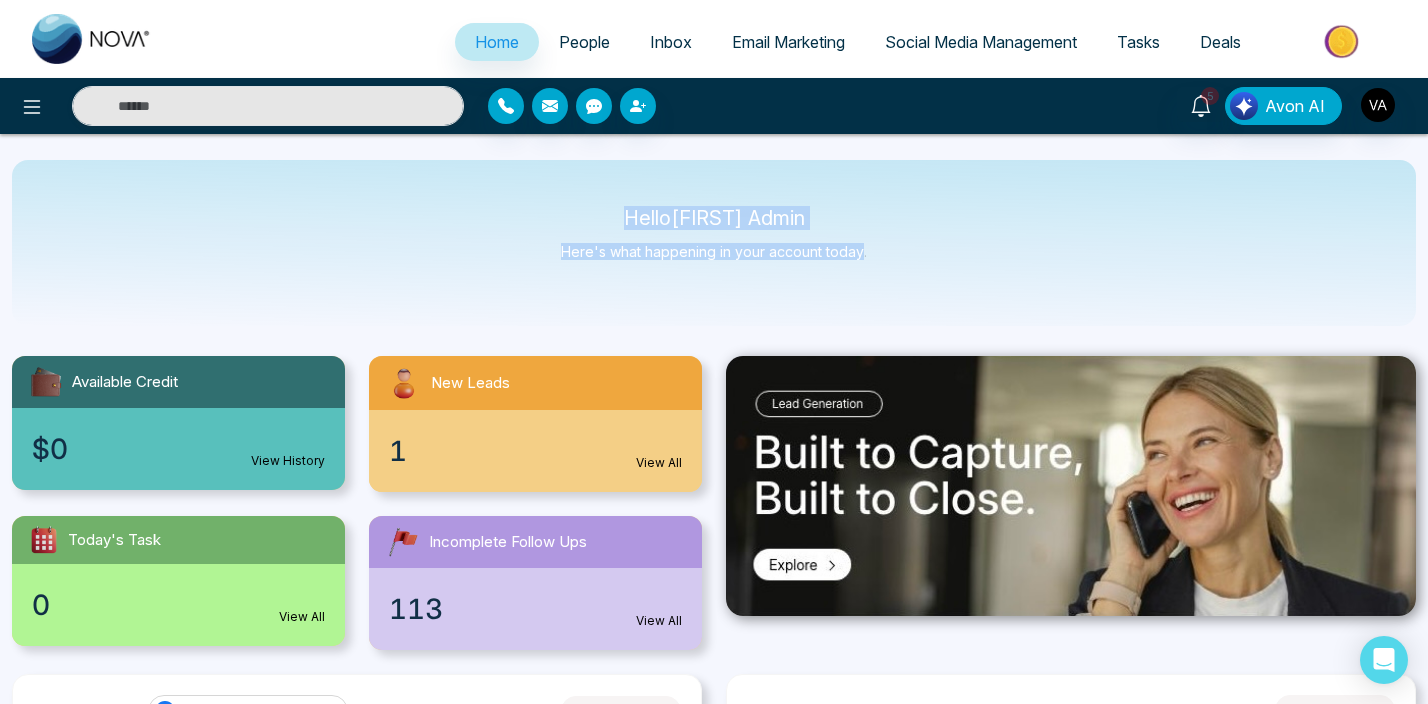 click on "Hello  [FIRST] Admin" at bounding box center [714, 218] 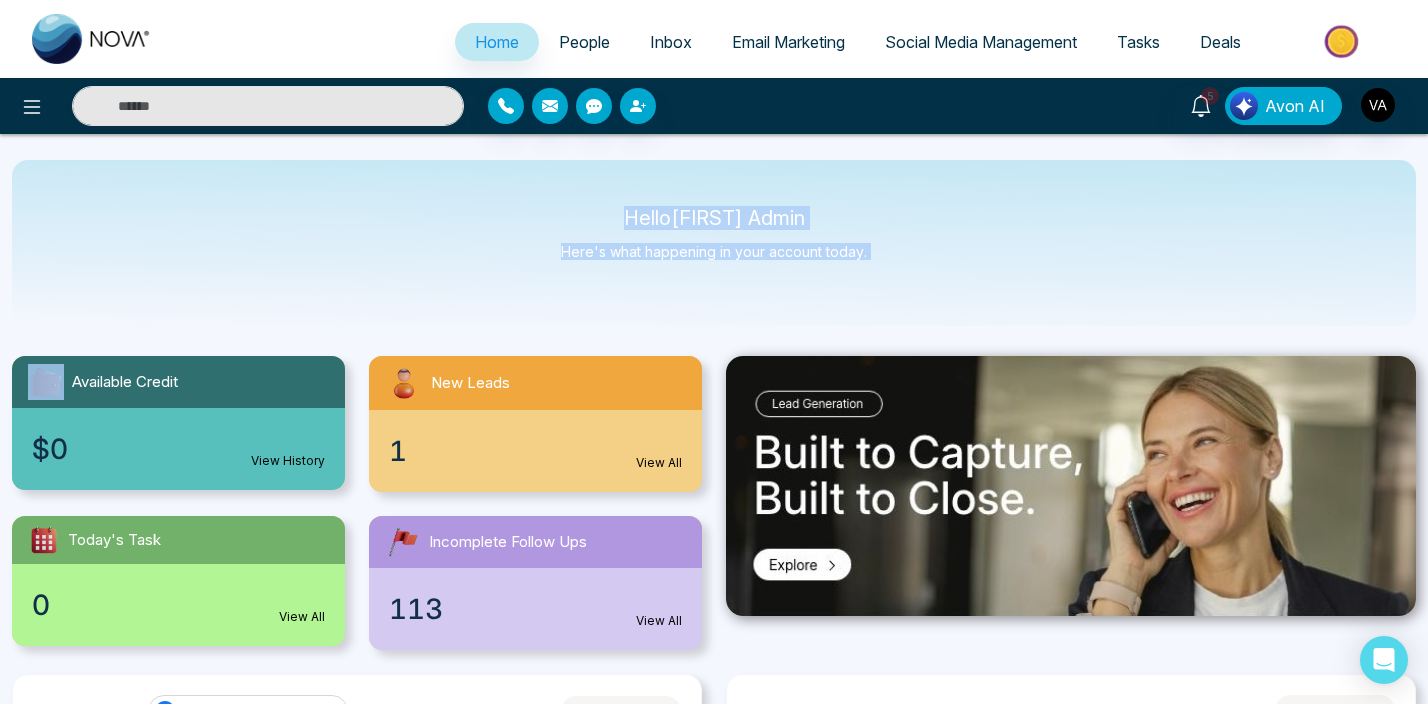 drag, startPoint x: 640, startPoint y: 222, endPoint x: 922, endPoint y: 286, distance: 289.17123 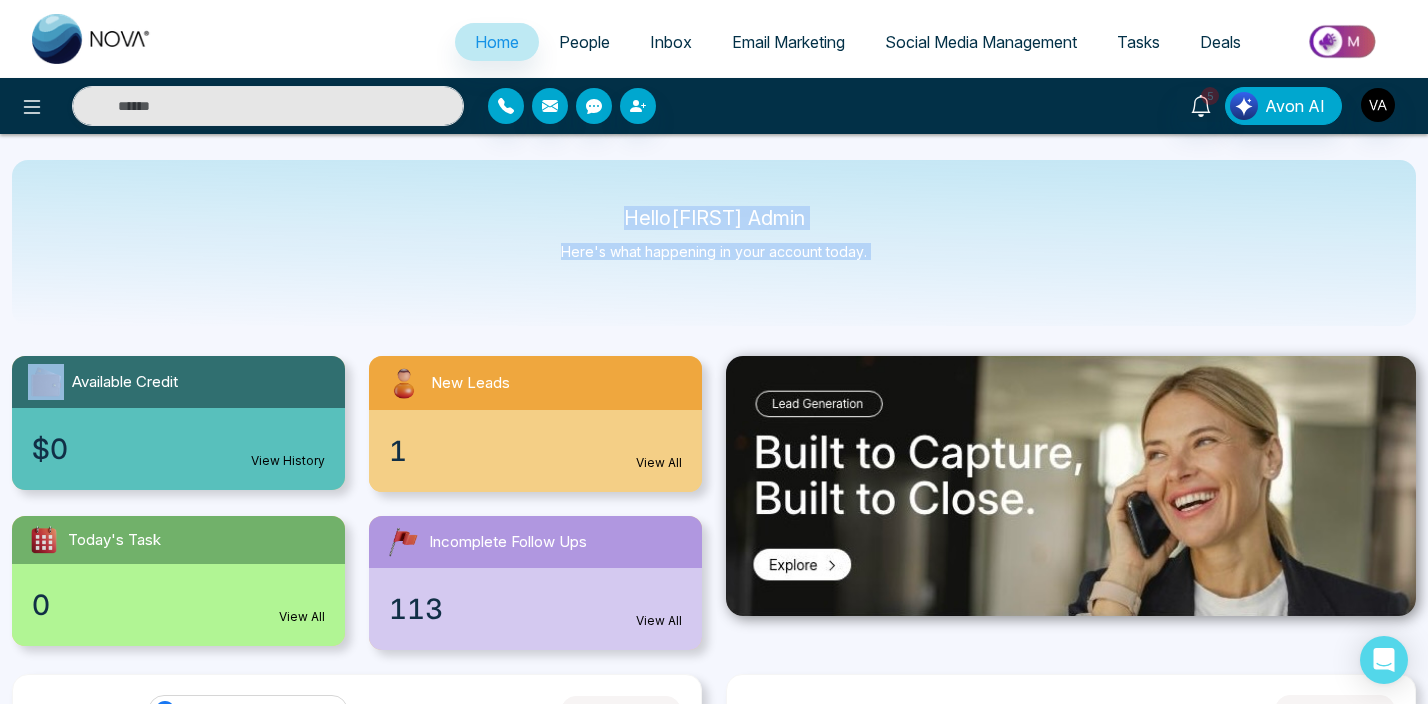 click on "Hello  [FIRST] Admin Here's what happening in your account today." at bounding box center [714, 243] 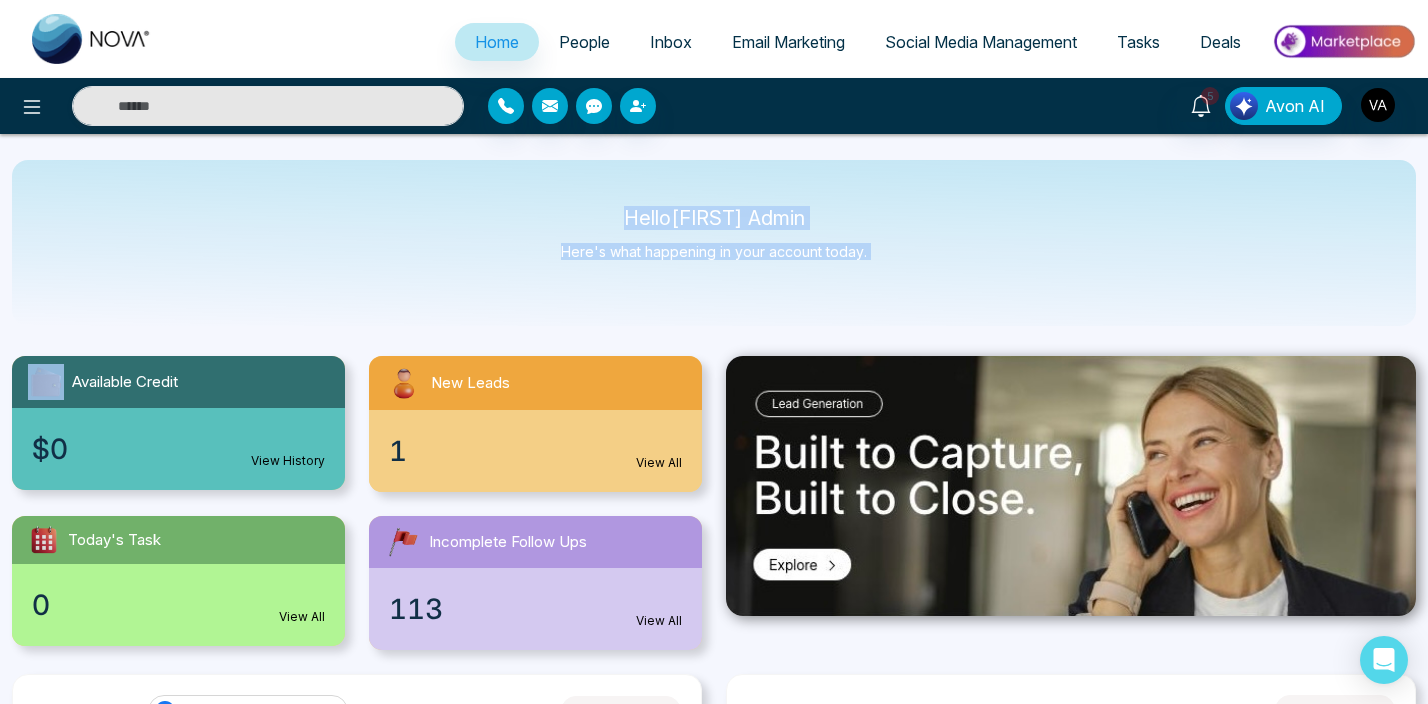 click on "Hello  [FIRST] Admin Here's what happening in your account today." at bounding box center [714, 243] 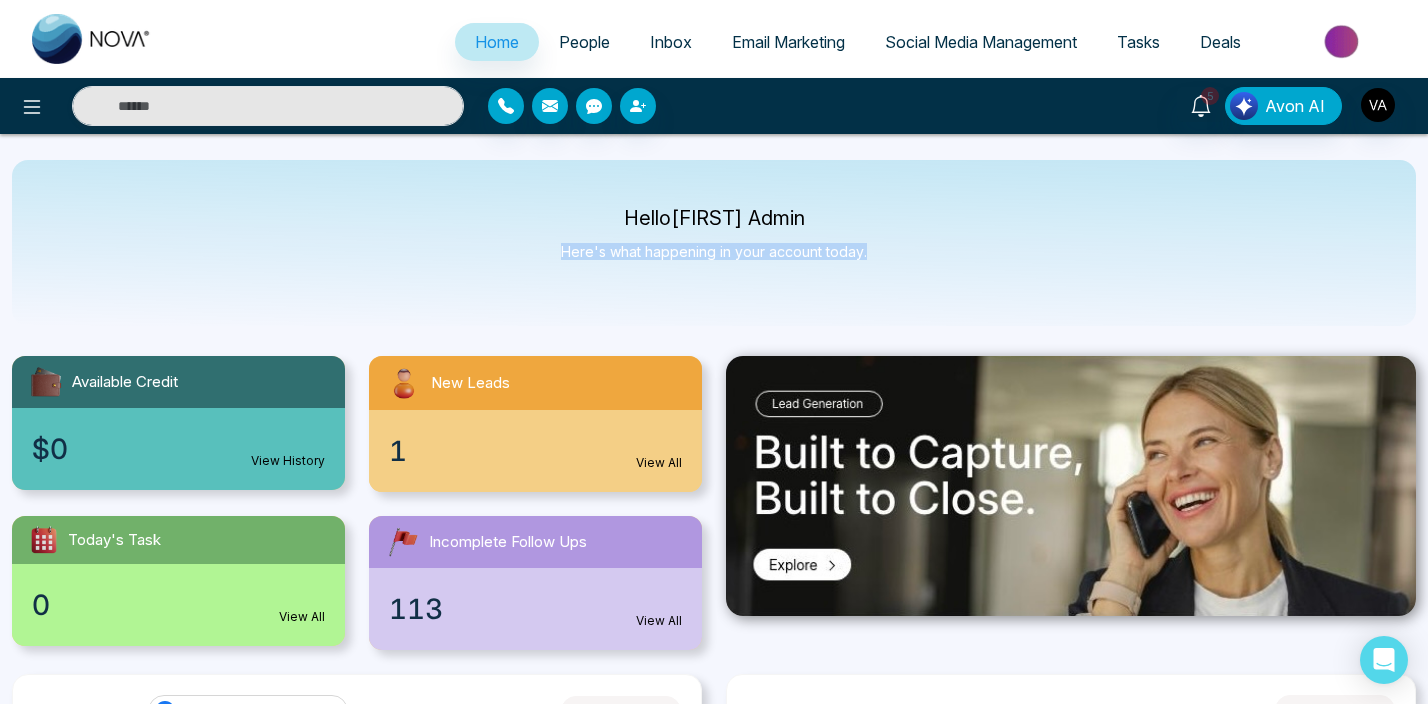 drag, startPoint x: 922, startPoint y: 267, endPoint x: 630, endPoint y: 231, distance: 294.21082 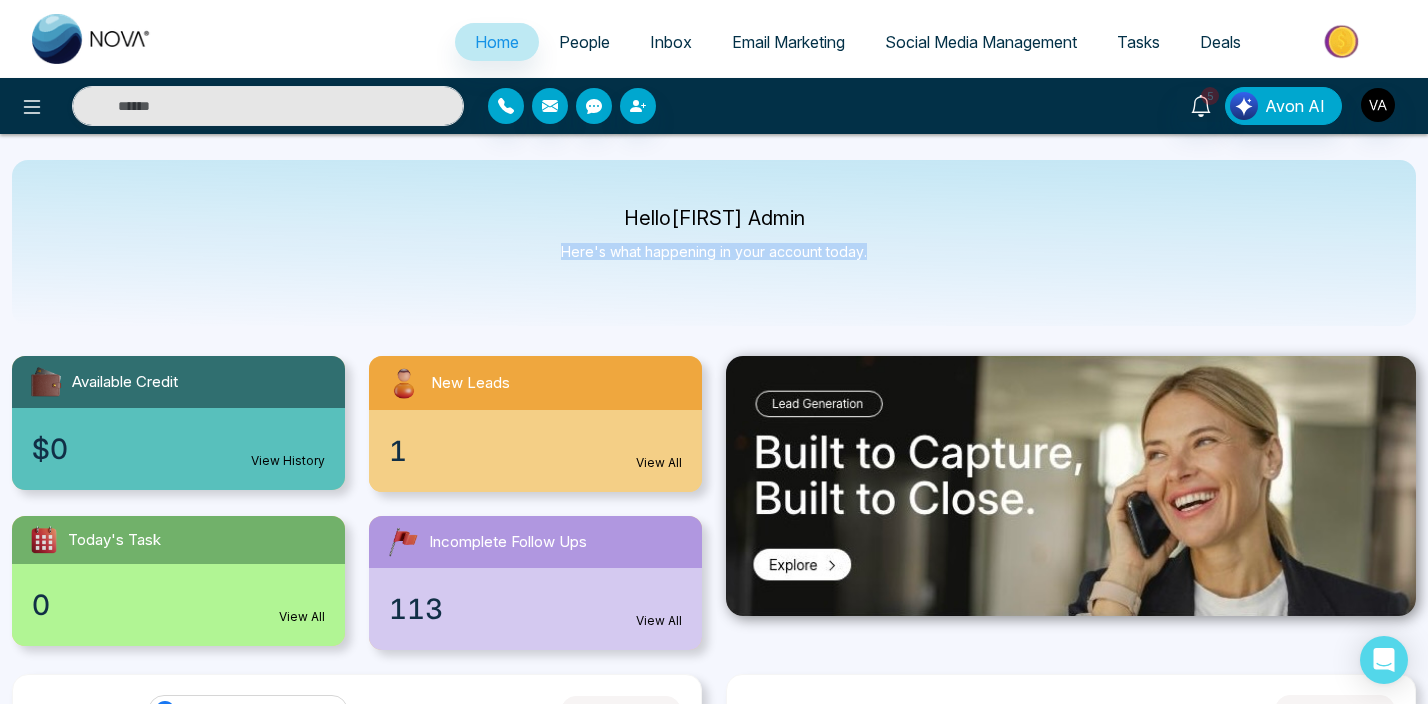 click on "Hello  [FIRST] Admin Here's what happening in your account today." at bounding box center (714, 243) 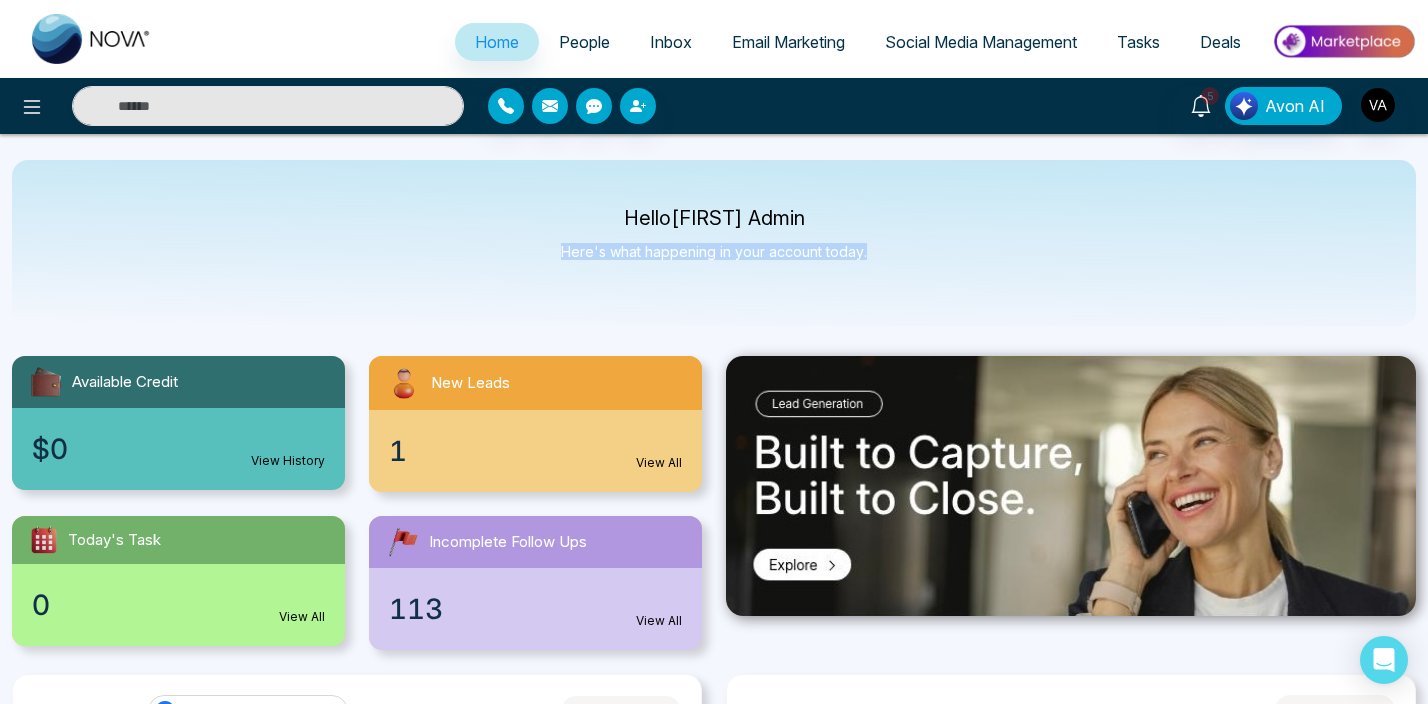 click on "Hello  [FIRST] Admin Here's what happening in your account today." at bounding box center (714, 243) 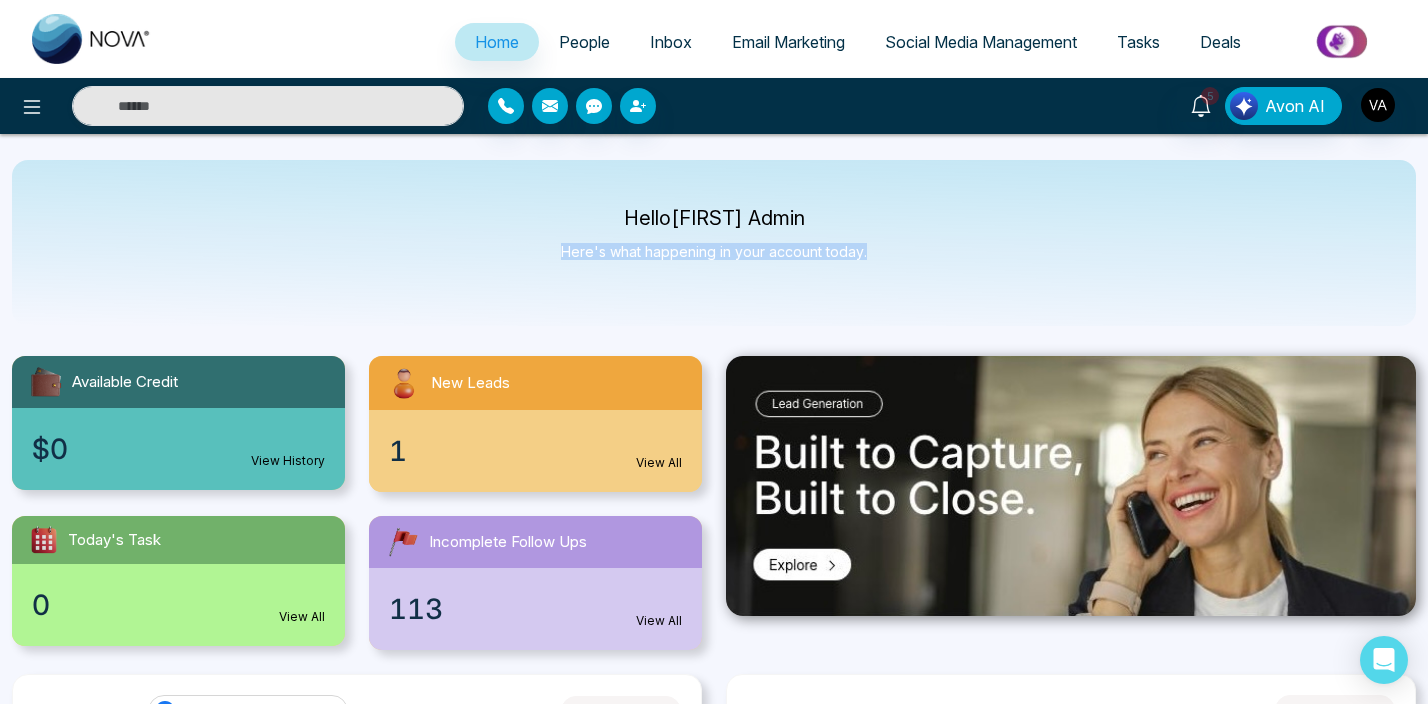 drag, startPoint x: 630, startPoint y: 227, endPoint x: 884, endPoint y: 254, distance: 255.43102 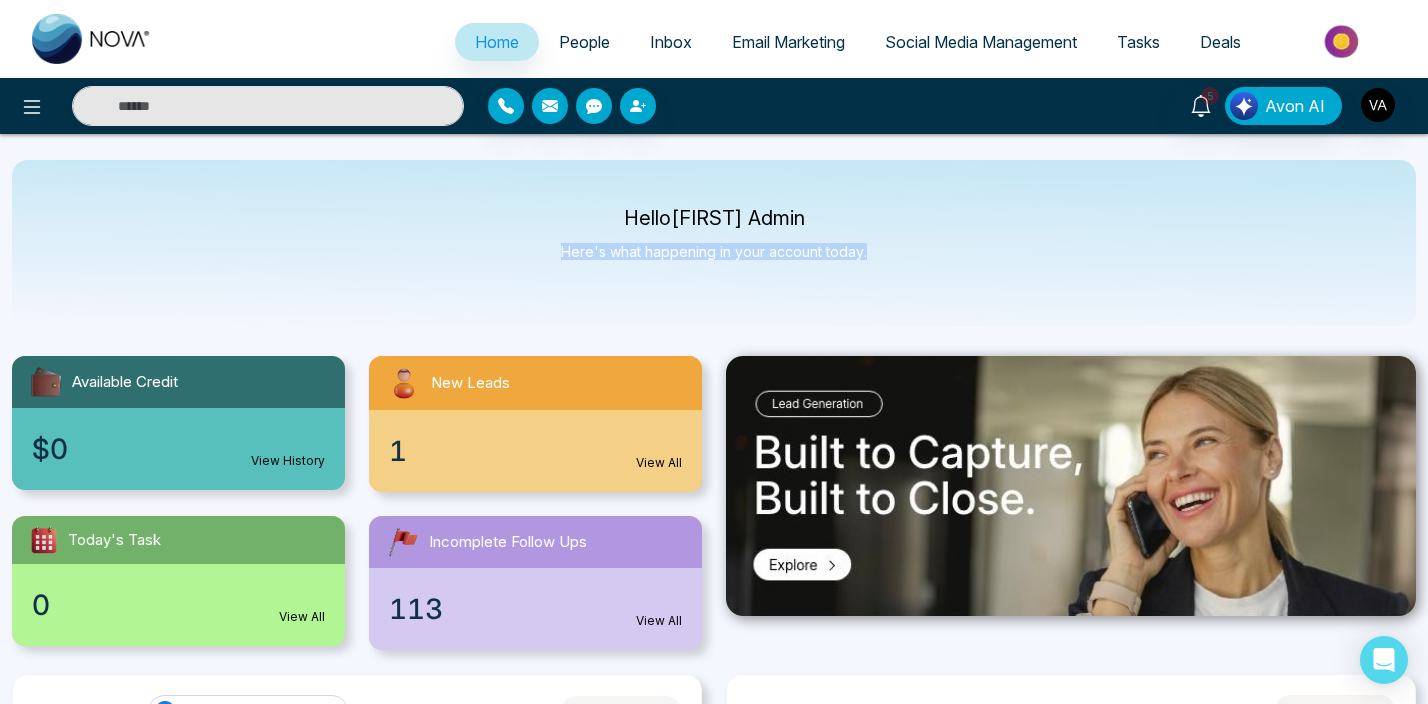 click on "Hello  [FIRST] Admin Here's what happening in your account today." at bounding box center (714, 243) 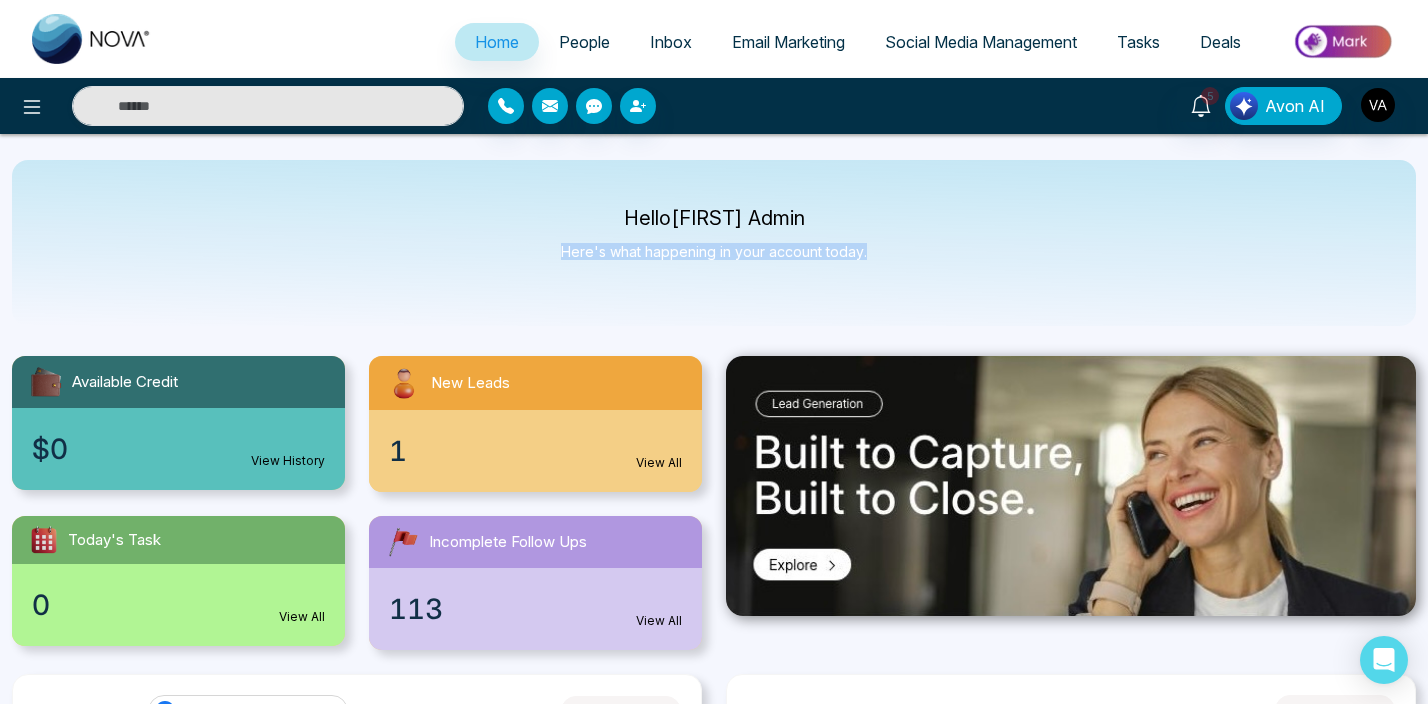 click on "Hello  [FIRST] Admin Here's what happening in your account today." at bounding box center [714, 243] 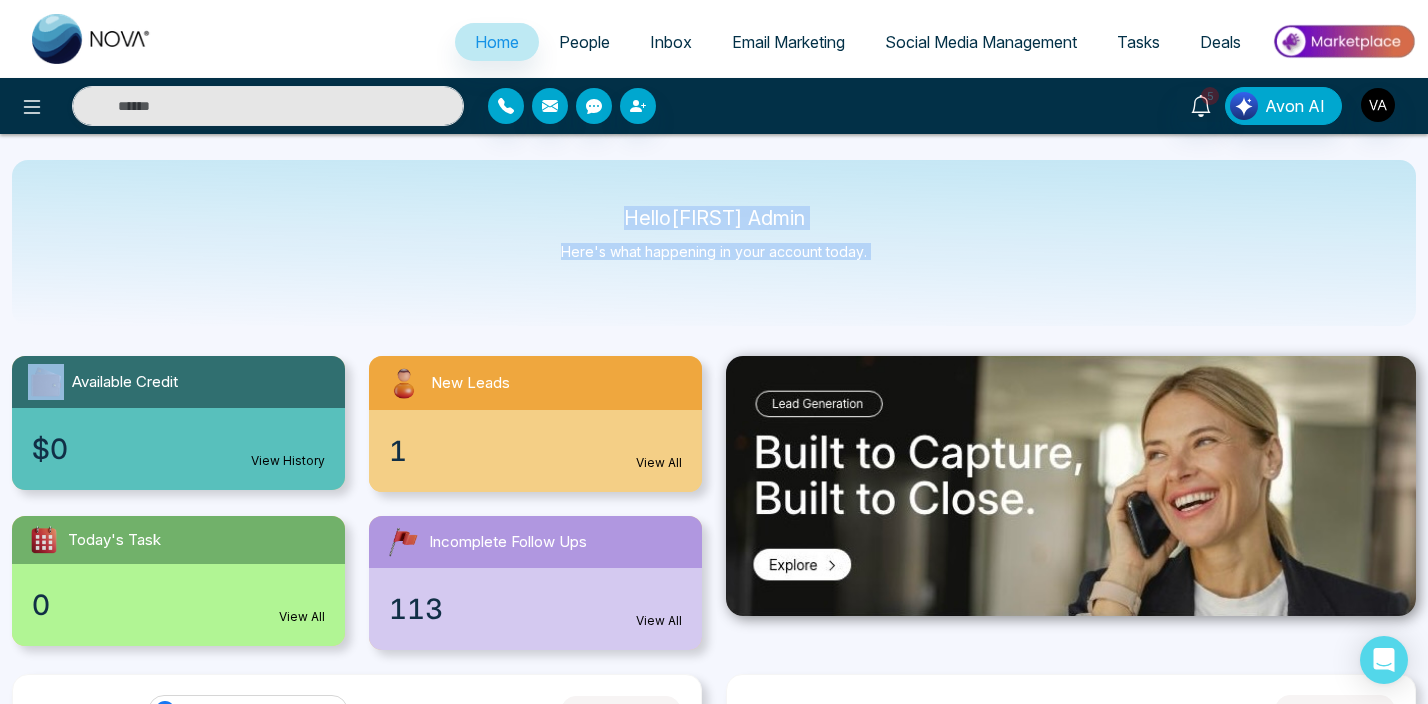 drag, startPoint x: 884, startPoint y: 254, endPoint x: 614, endPoint y: 215, distance: 272.80212 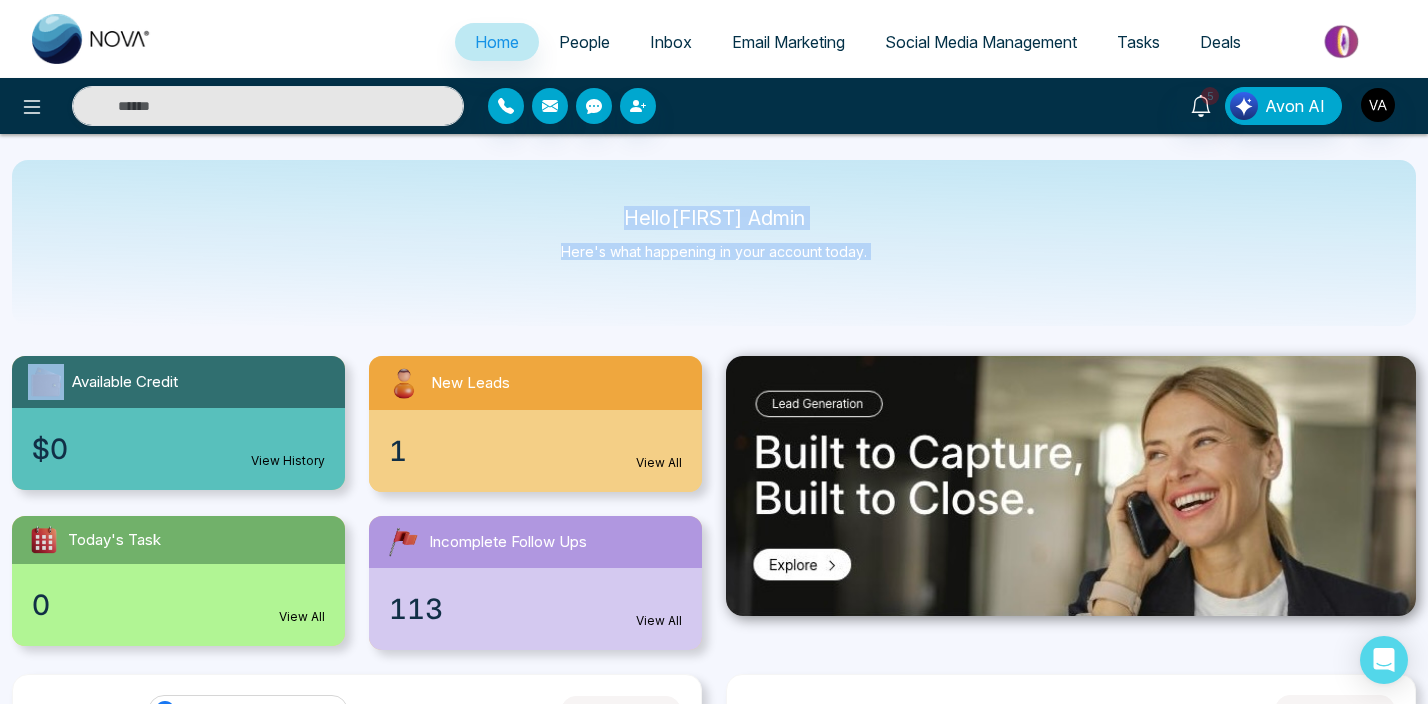 click on "Hello  [FIRST] Admin Here's what happening in your account today." at bounding box center (714, 243) 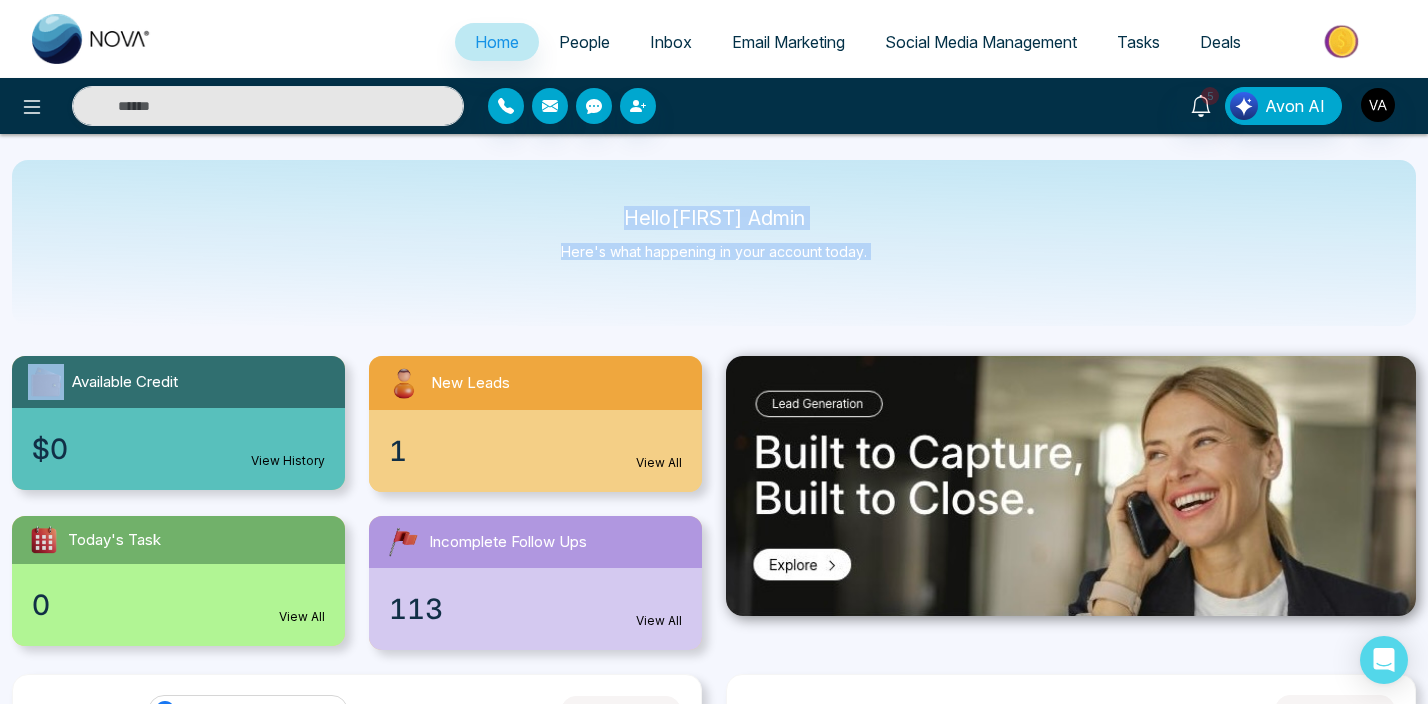 click on "Hello  [FIRST] Admin" at bounding box center [714, 218] 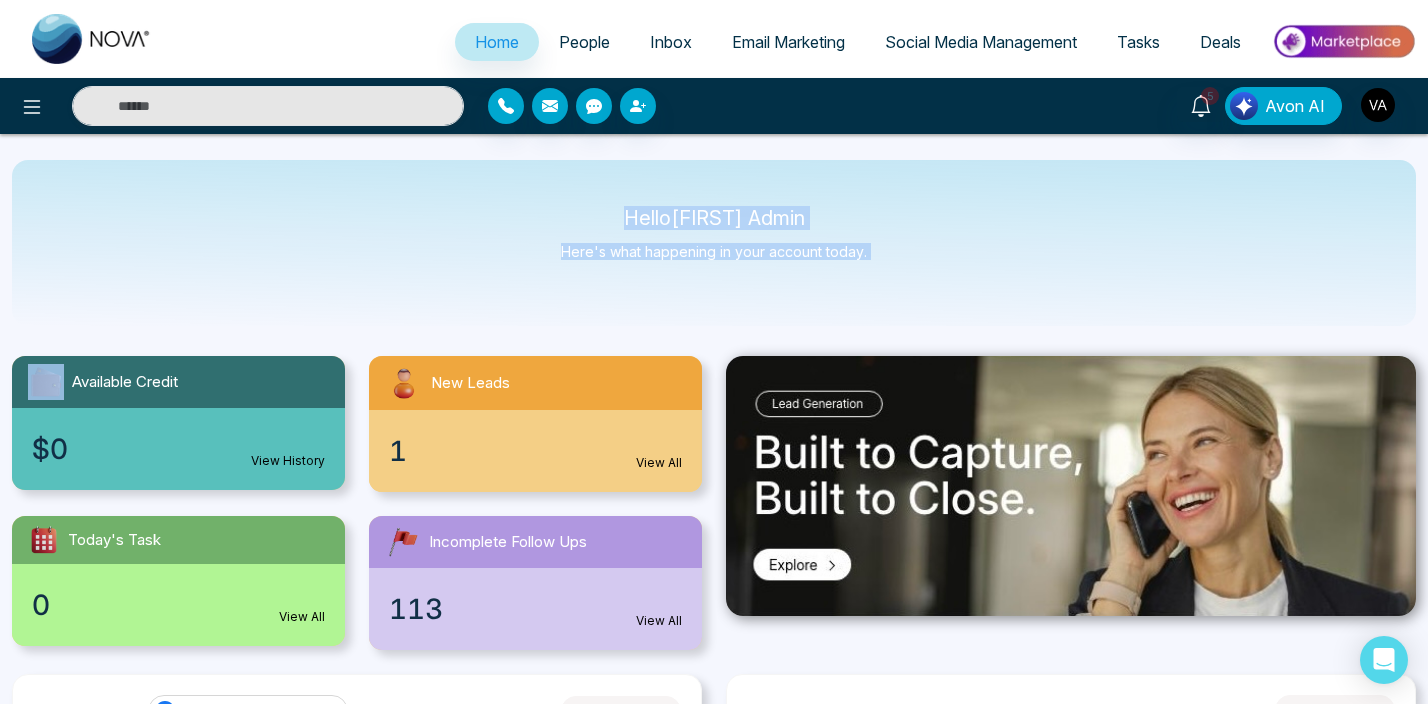 drag, startPoint x: 614, startPoint y: 215, endPoint x: 877, endPoint y: 258, distance: 266.49203 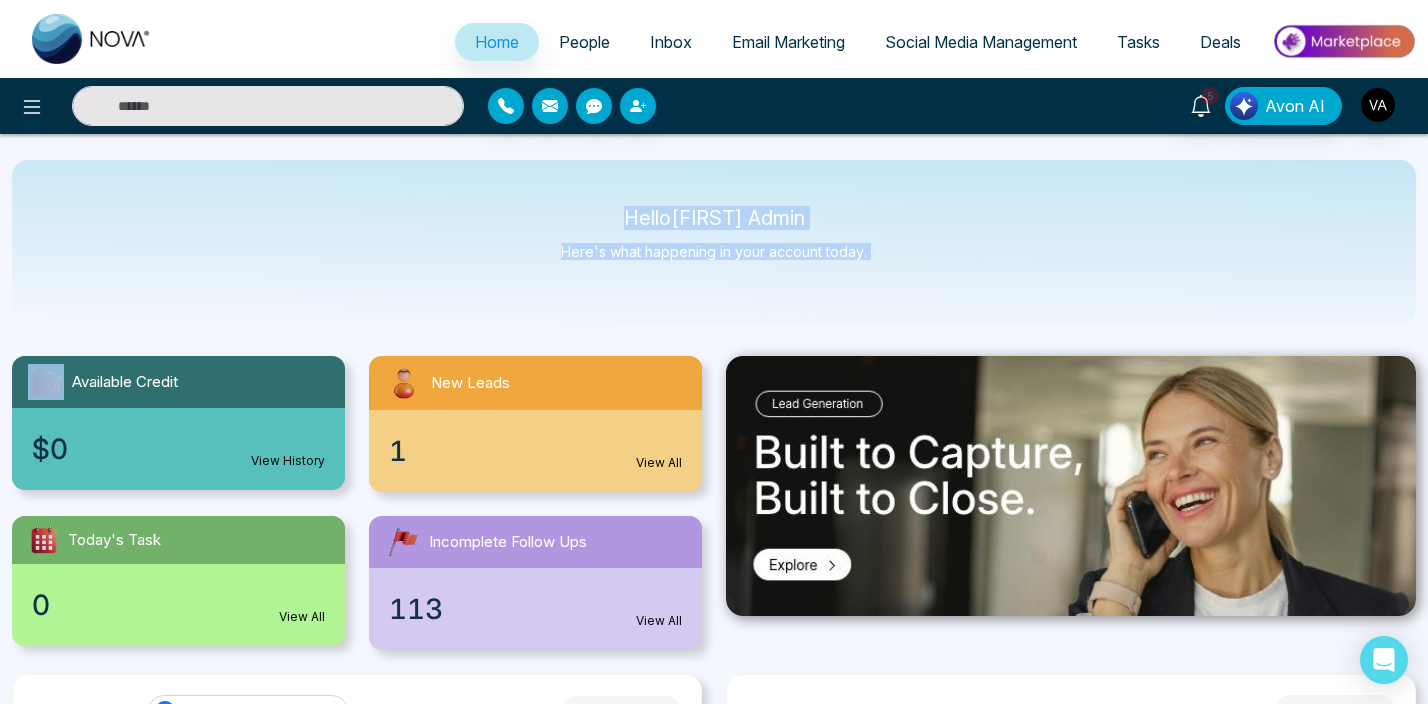click on "Hello  [FIRST] Admin Here's what happening in your account today." at bounding box center [714, 243] 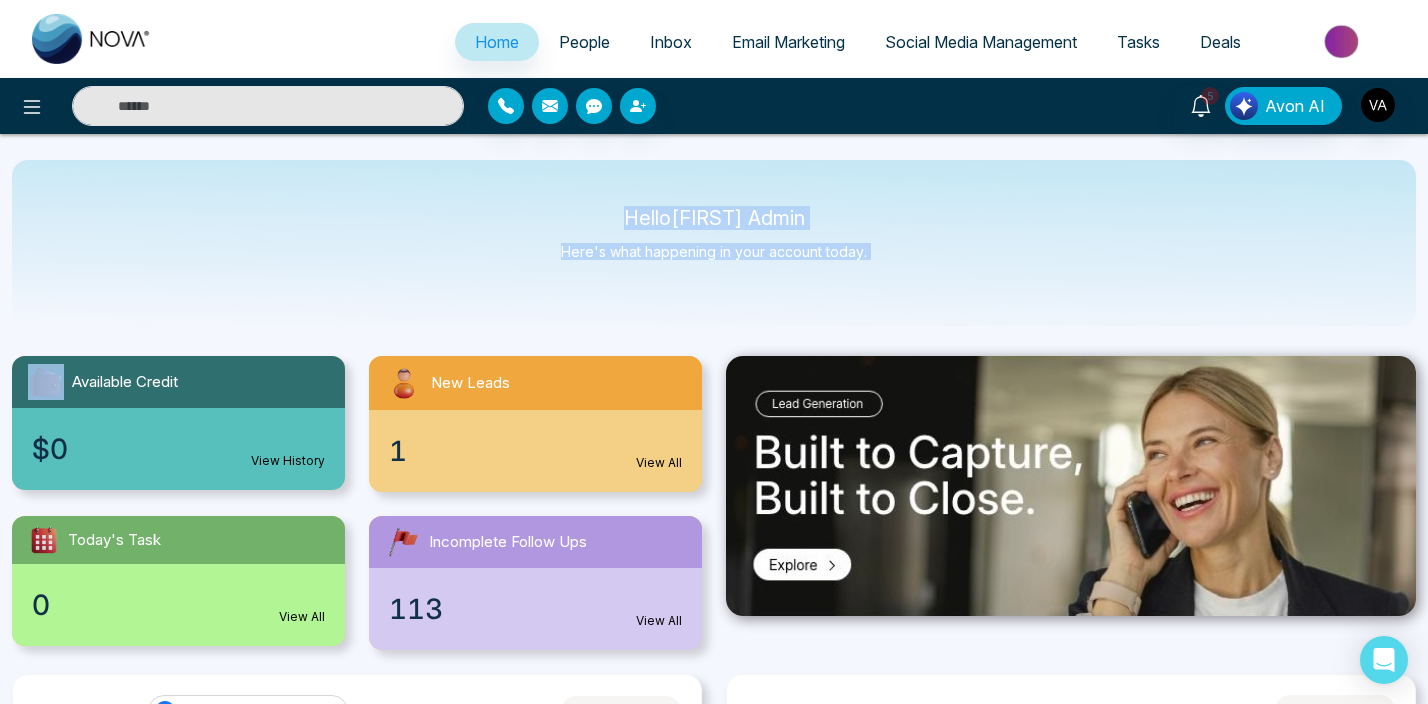 click on "Hello  [FIRST] Admin Here's what happening in your account today." at bounding box center (714, 243) 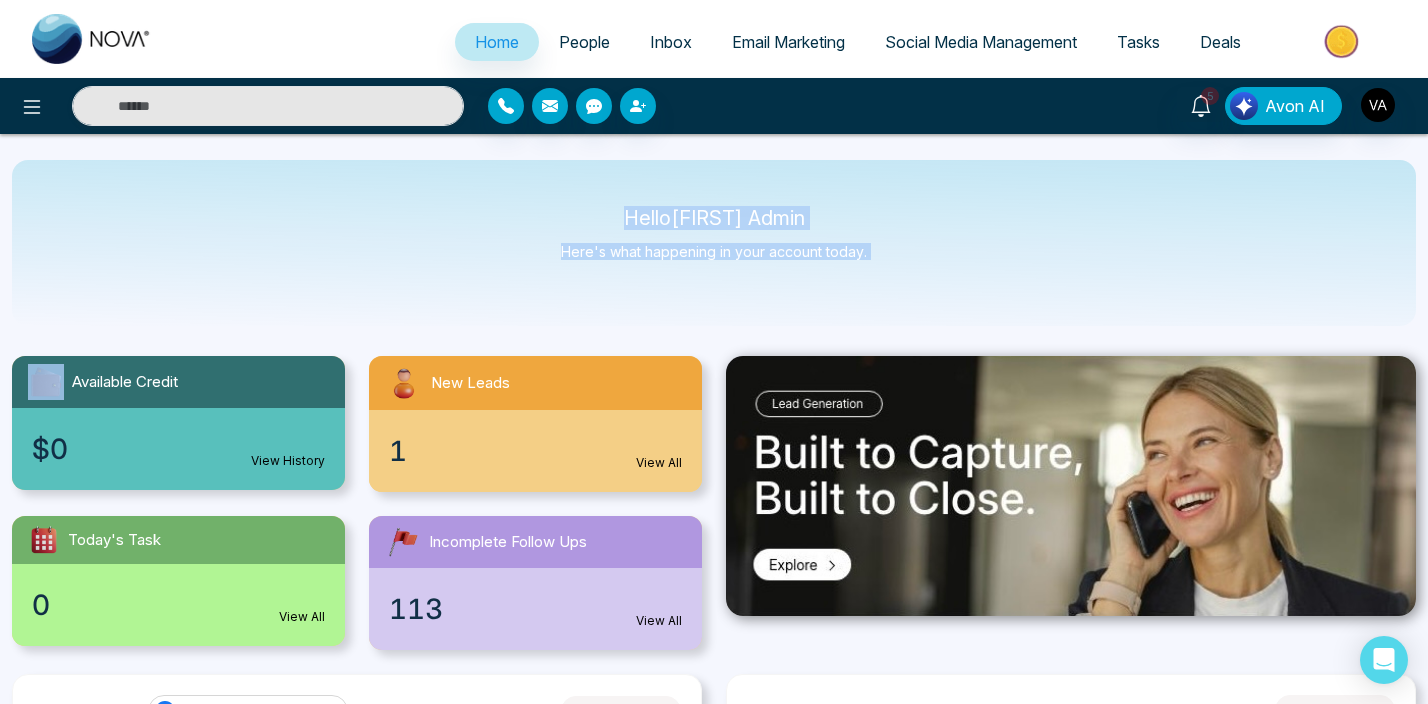 drag, startPoint x: 877, startPoint y: 258, endPoint x: 652, endPoint y: 221, distance: 228.02193 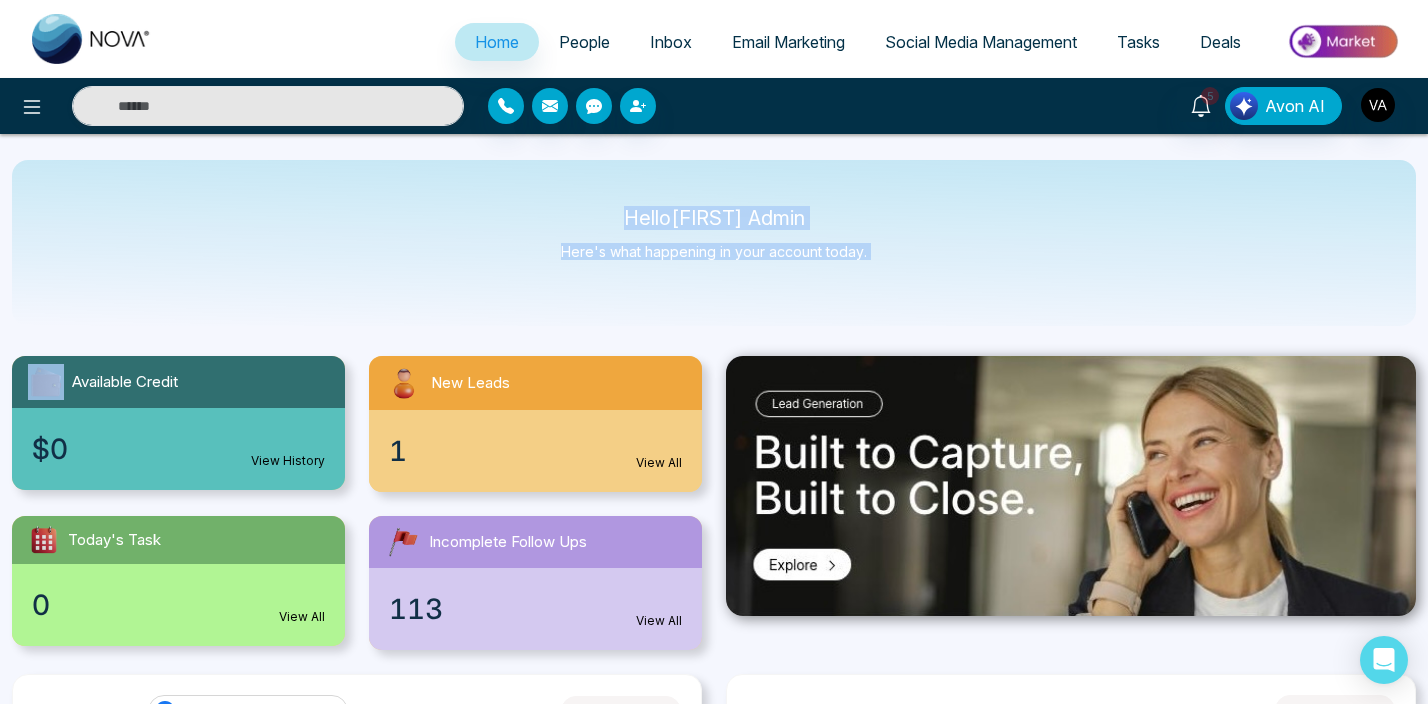 click on "Hello  [FIRST] Admin Here's what happening in your account today." at bounding box center [714, 243] 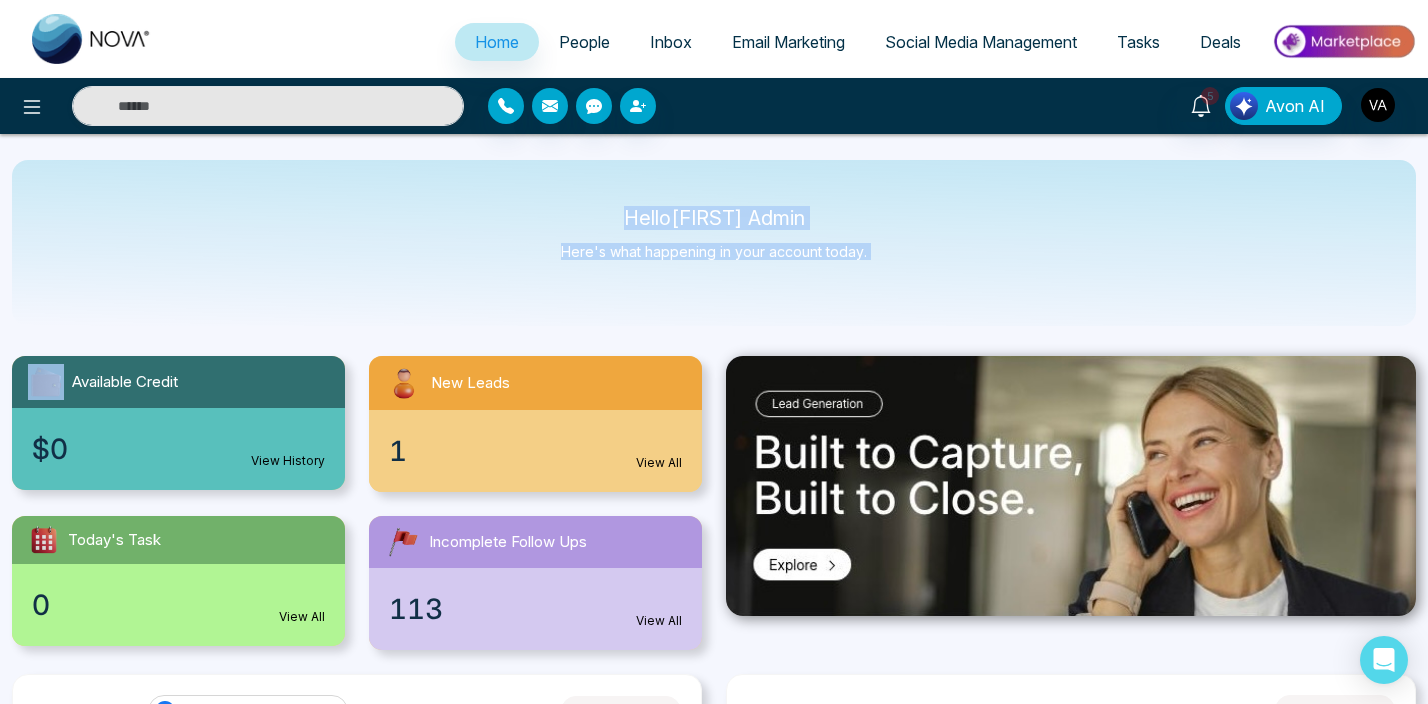 click on "Hello  [FIRST] Admin" at bounding box center (714, 218) 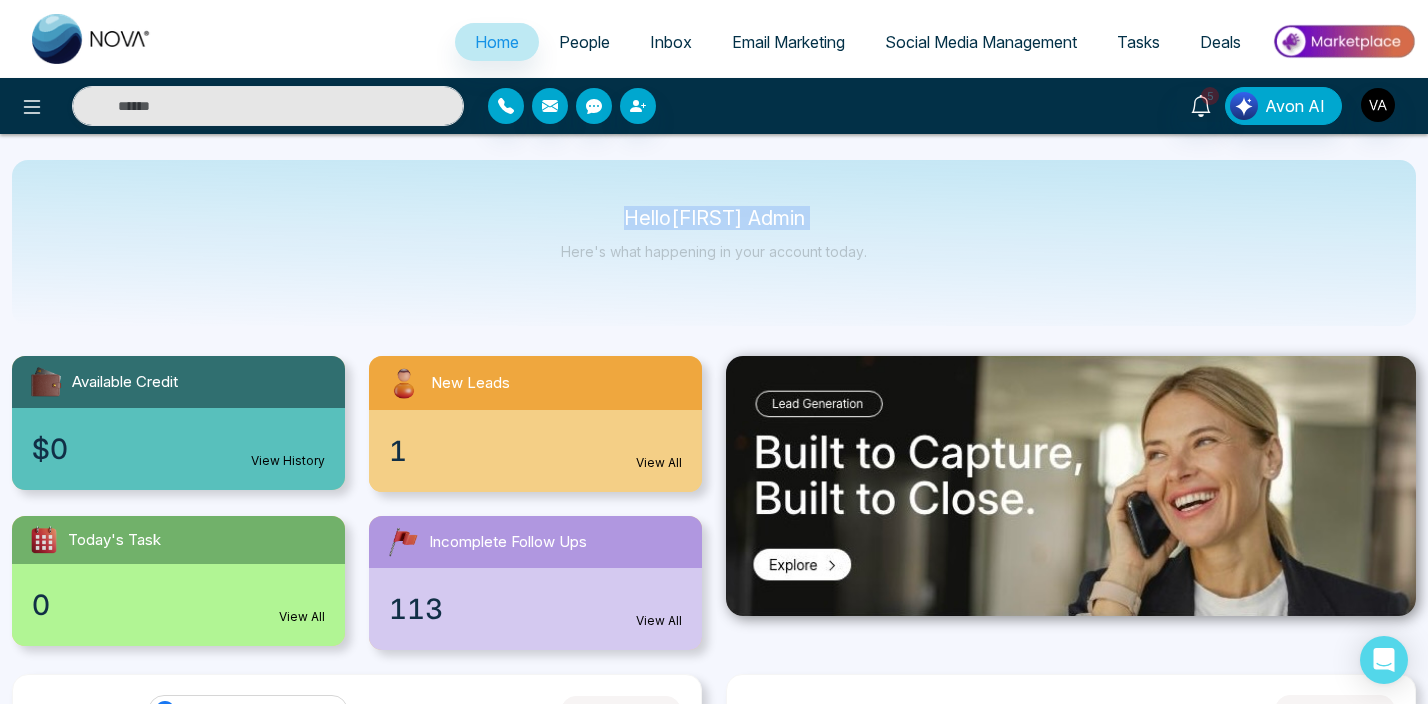 drag, startPoint x: 642, startPoint y: 221, endPoint x: 792, endPoint y: 228, distance: 150.16324 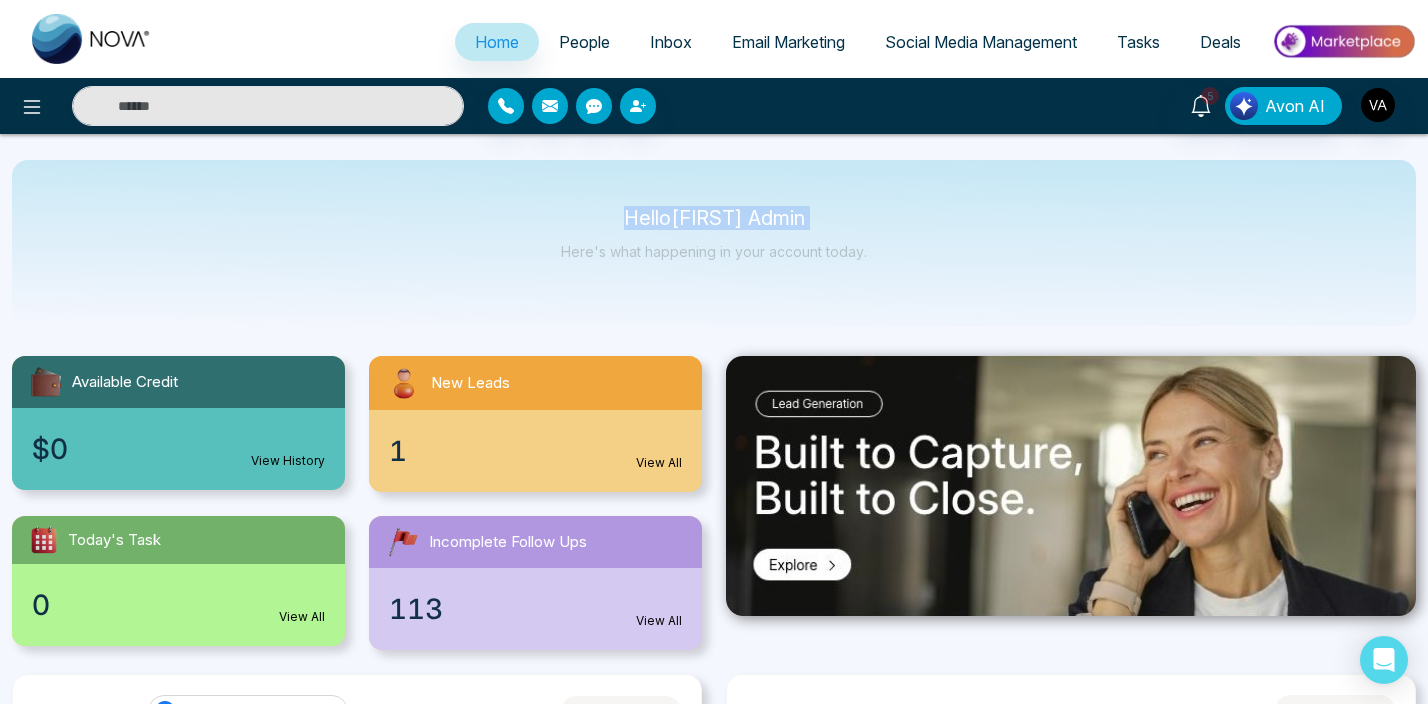 click on "Hello  [FIRST] Admin" at bounding box center (714, 218) 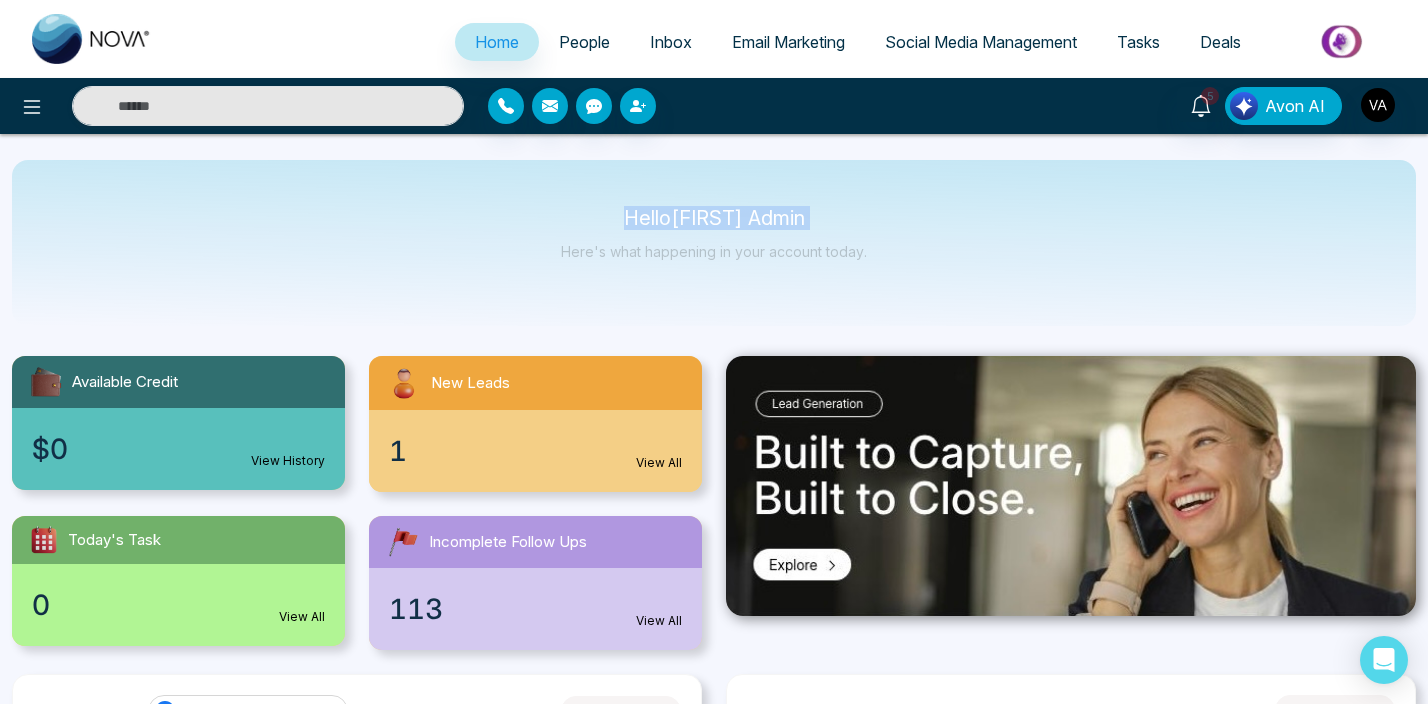 click on "Hello  [FIRST] Admin" at bounding box center (714, 218) 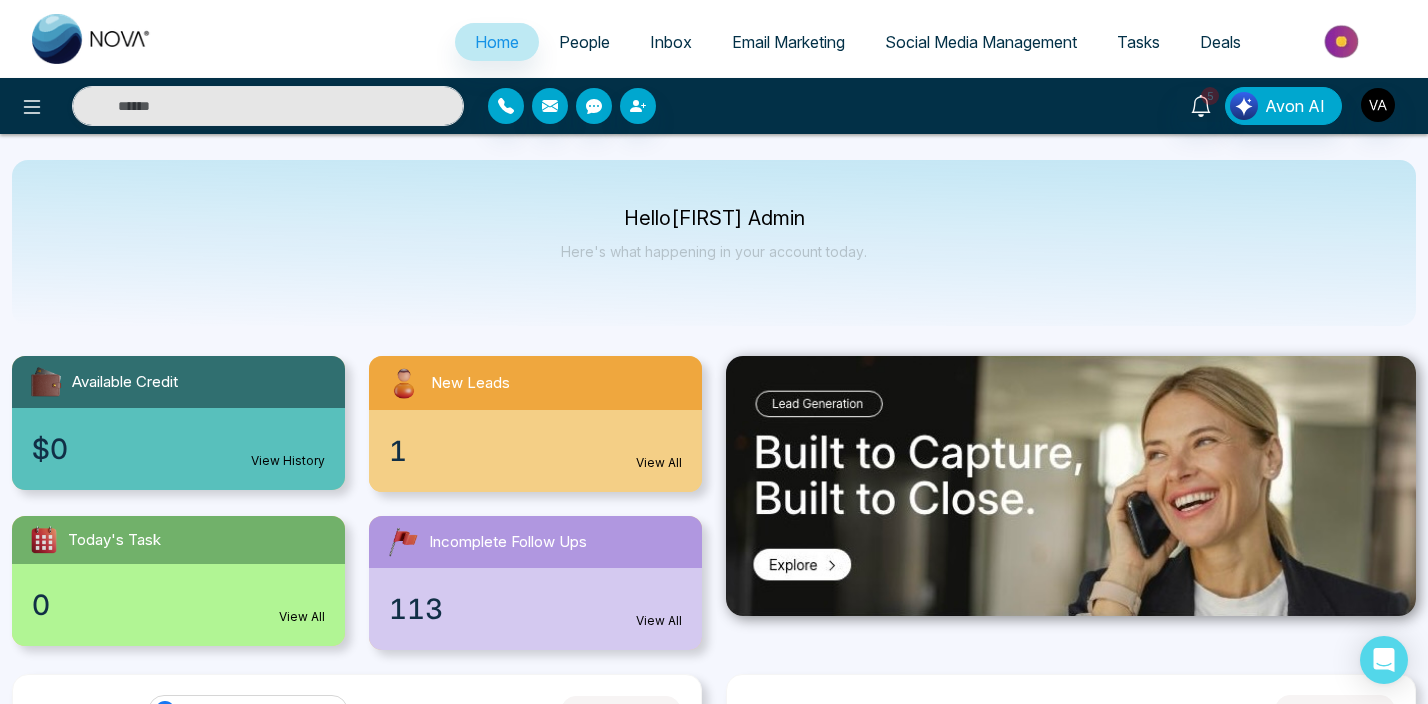 click on "5 Avon AI" at bounding box center (714, 106) 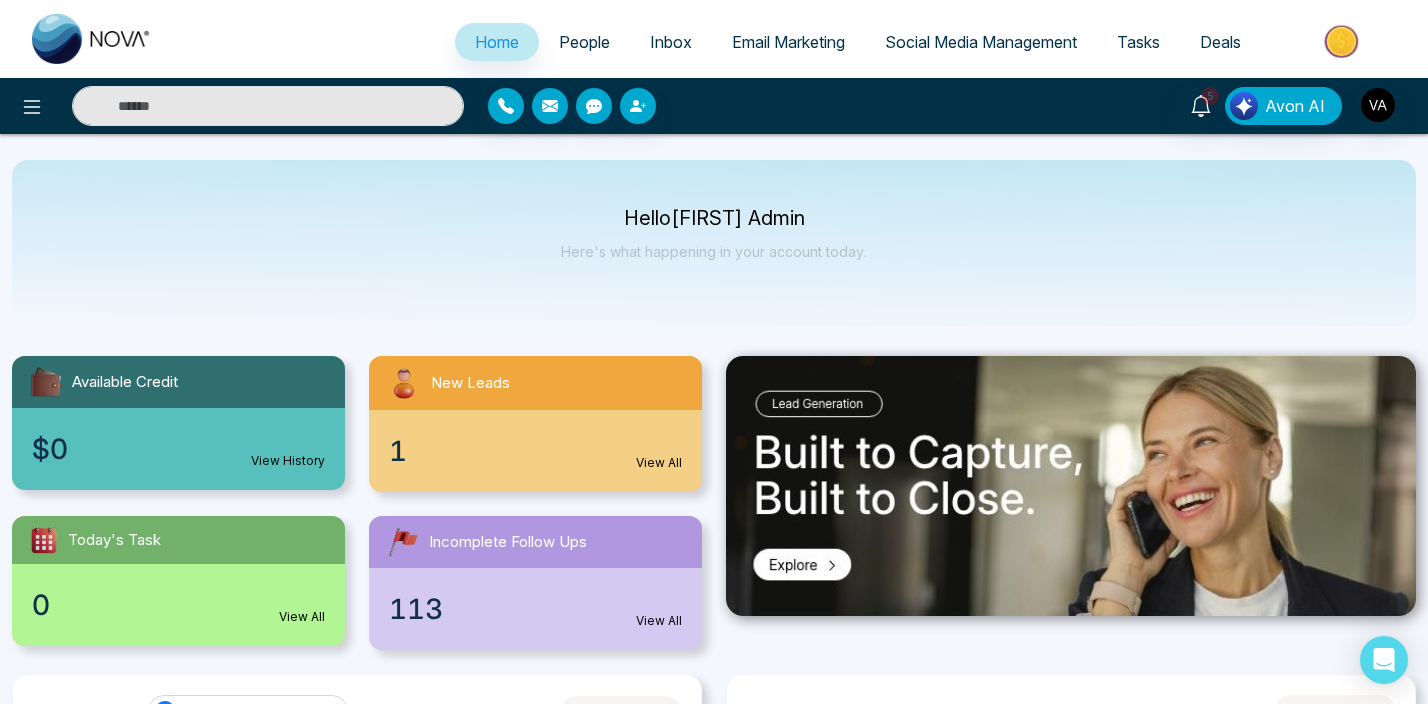 click on "Social Media Management" at bounding box center (981, 42) 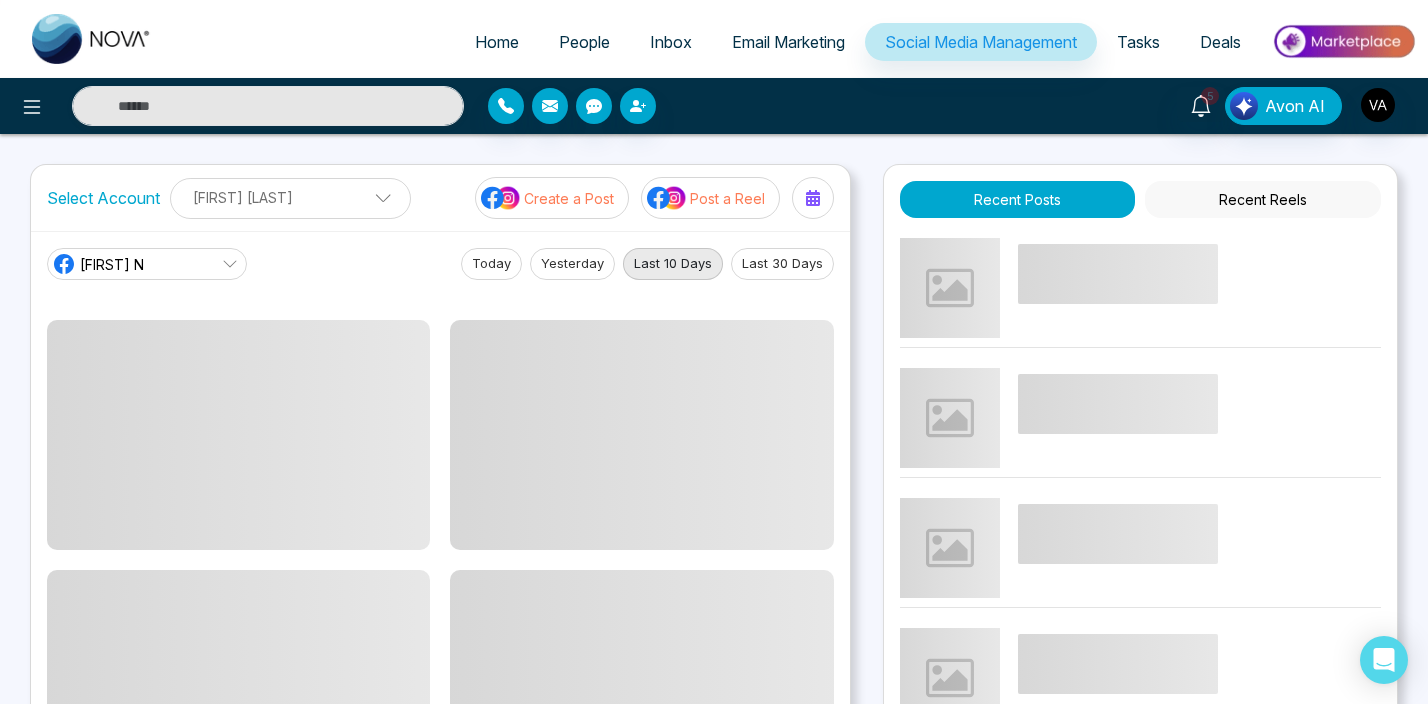 click on "5 Avon AI" at bounding box center (1130, 106) 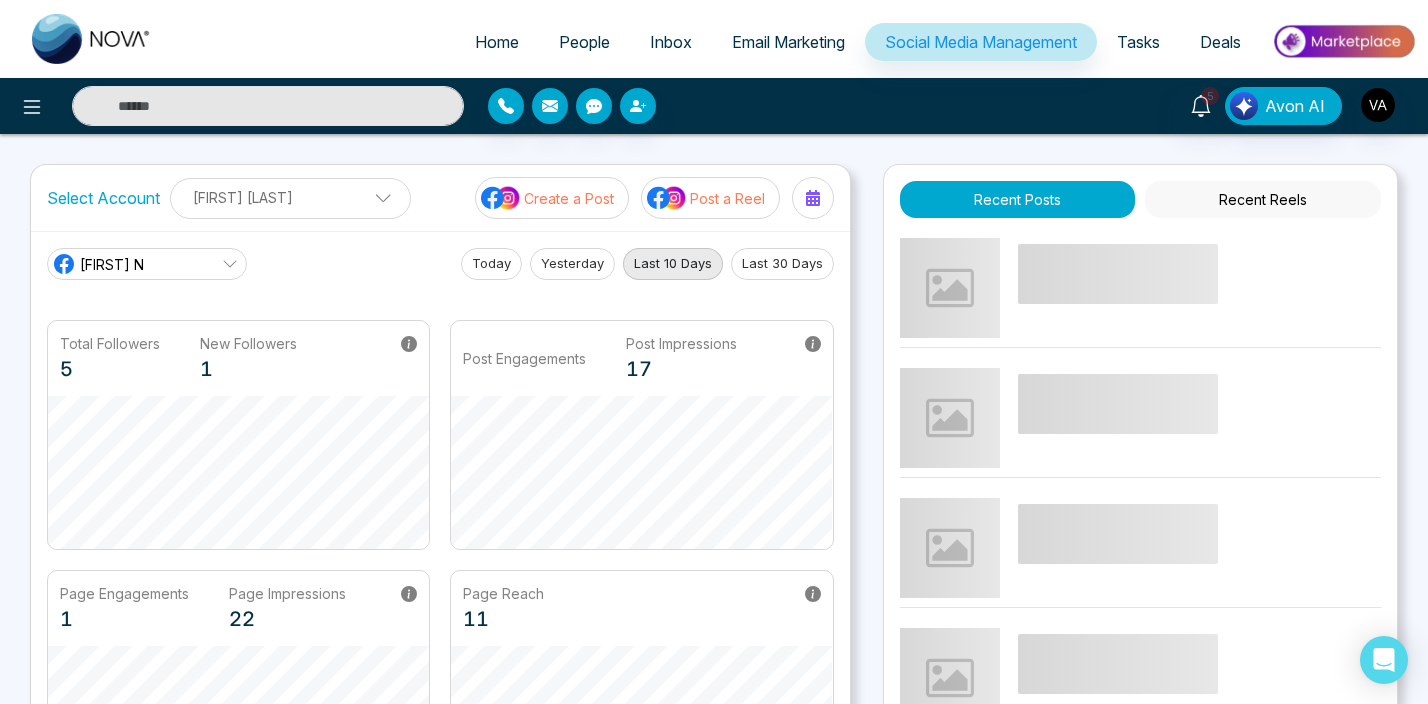 click on "Home People Inbox Email Marketing Social Media Management Tasks Deals 5 Avon AI Select Account [FIRST] [LAST]     [FIRST] [LAST]      Add Social Accounts   Create a Post Post a Reel [FIRST] N Today Yesterday Last 10 Days Last 30 Days Total Followers 5 New Followers 1 Post Engagements Post Impressions 17 Page Engagements 1 Page Impressions 22 Page Reach 11 Recent Posts Recent Reels Social Media Creatives Pre-Construction Housing Tips LendingHub Festive Greetings Just Listed/Just Sold   Add an Account Choose each social network you want to connect Continue with Facebook  Continue with Instagram   Lets get you to the finish line Connect your Business profile to your facebook Page.  Here's  how: Log in to facebook Select a Business profile  that's   connected to a  Facebook Page Add to Nova CRM Log in to Facebook" at bounding box center [714, 676] 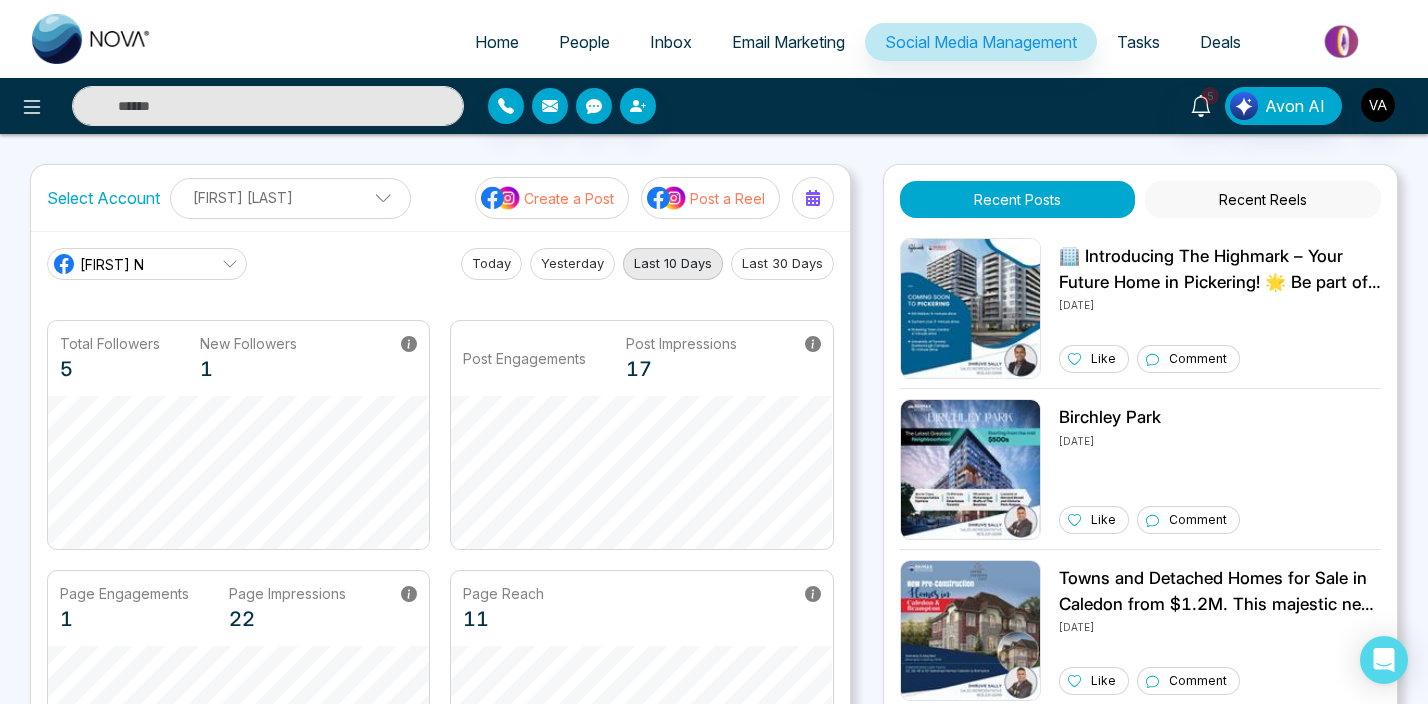 click on "5 Avon AI" at bounding box center [1130, 106] 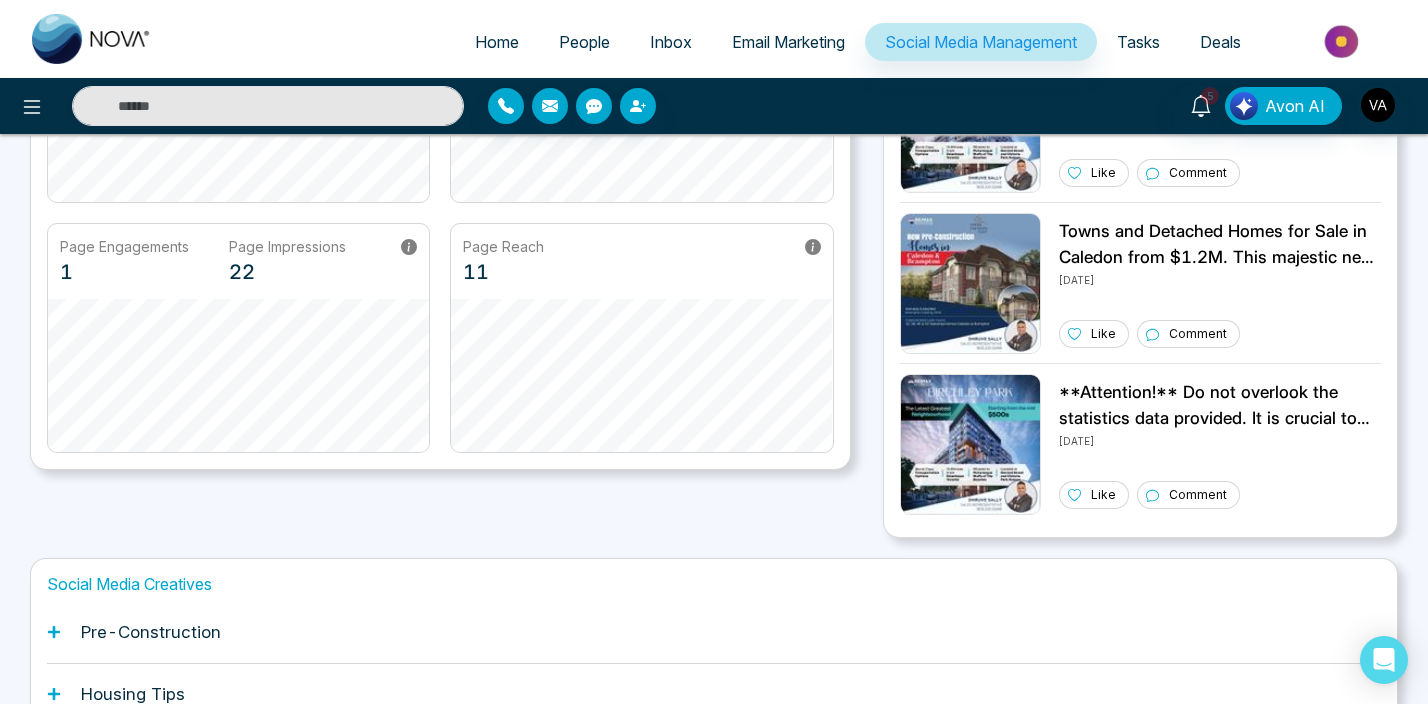 scroll, scrollTop: 0, scrollLeft: 0, axis: both 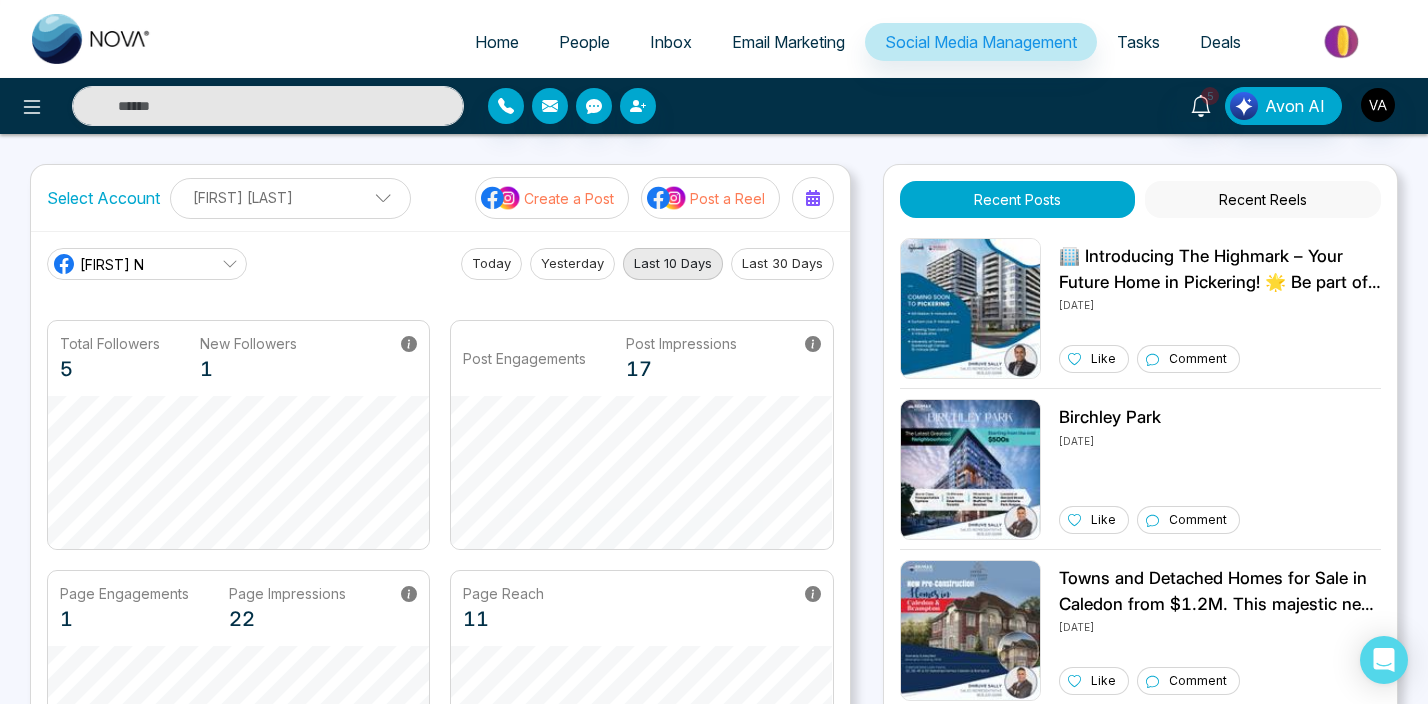 click on "Recent Reels" at bounding box center (1263, 199) 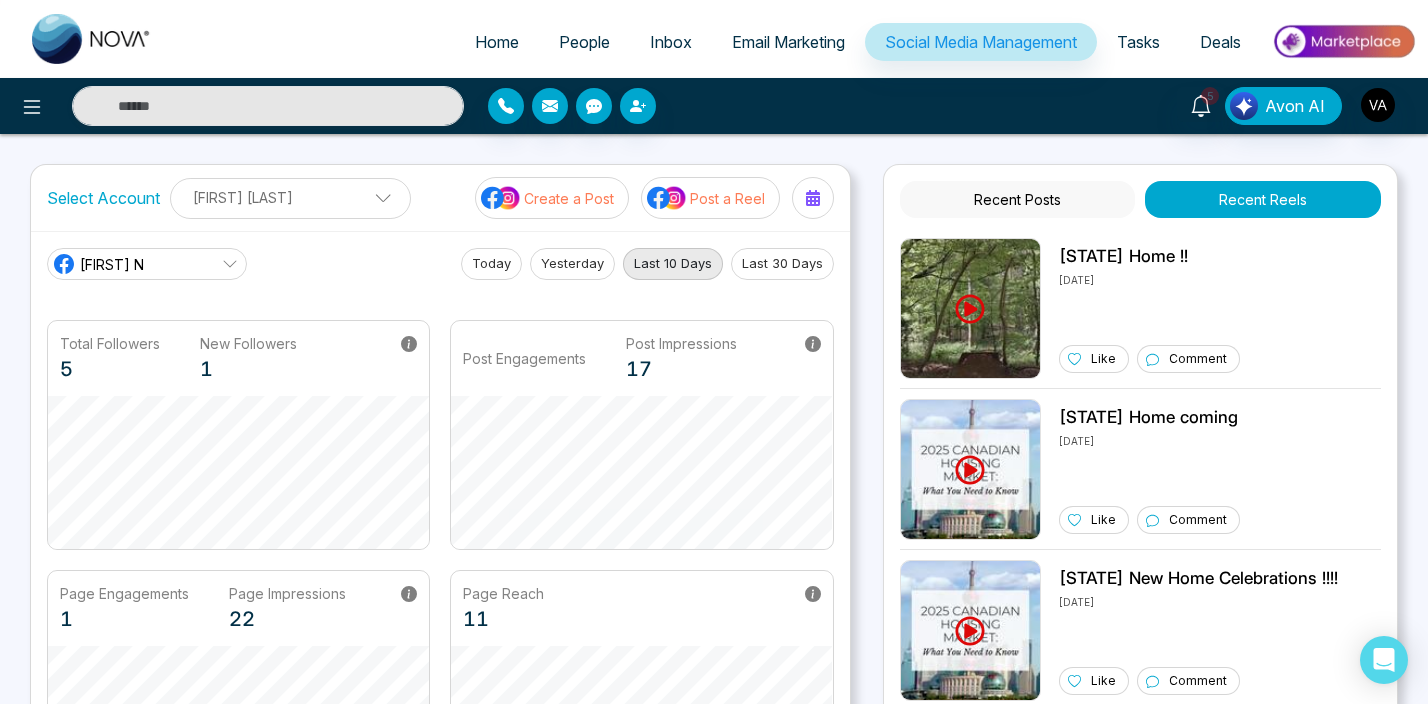 click on "Home People Inbox Email Marketing Social Media Management Tasks Deals 5 Avon AI Select Account [FIRST] [LAST]     [FIRST] [LAST]      Add Social Accounts   Create a Post Post a Reel [FIRST] N Today Yesterday Last 10 Days Last 30 Days Total Followers 5 New Followers 1 Post Engagements Post Impressions 17 Page Engagements 1 Page Impressions 22 Page Reach 11 Recent Posts Recent Reels [STATE] Home !! [DATE]   Like   Comment [STATE] Home coming [DATE]   Like   Comment [STATE] New Home Celebrations !!!! [DATE]   Like   Comment [STATE] Market Home Openings [DATE]   Like   Comment 2025 [STATE] Housing Market [DATE]   Like   Comment Today schedule [DATE]   Like   Comment [STATE] Market Home Openings [DATE]   Like   Comment New home in [STATE] [DATE] 1   Like   Comment test reel caption 1 [DATE] 1   Like 2   Comments test reel caption 1 [DATE]   Like   Comment [DATE]   Like   Comment [DATE]   Like   Comment [DATE]   Like   Comment" at bounding box center [714, 676] 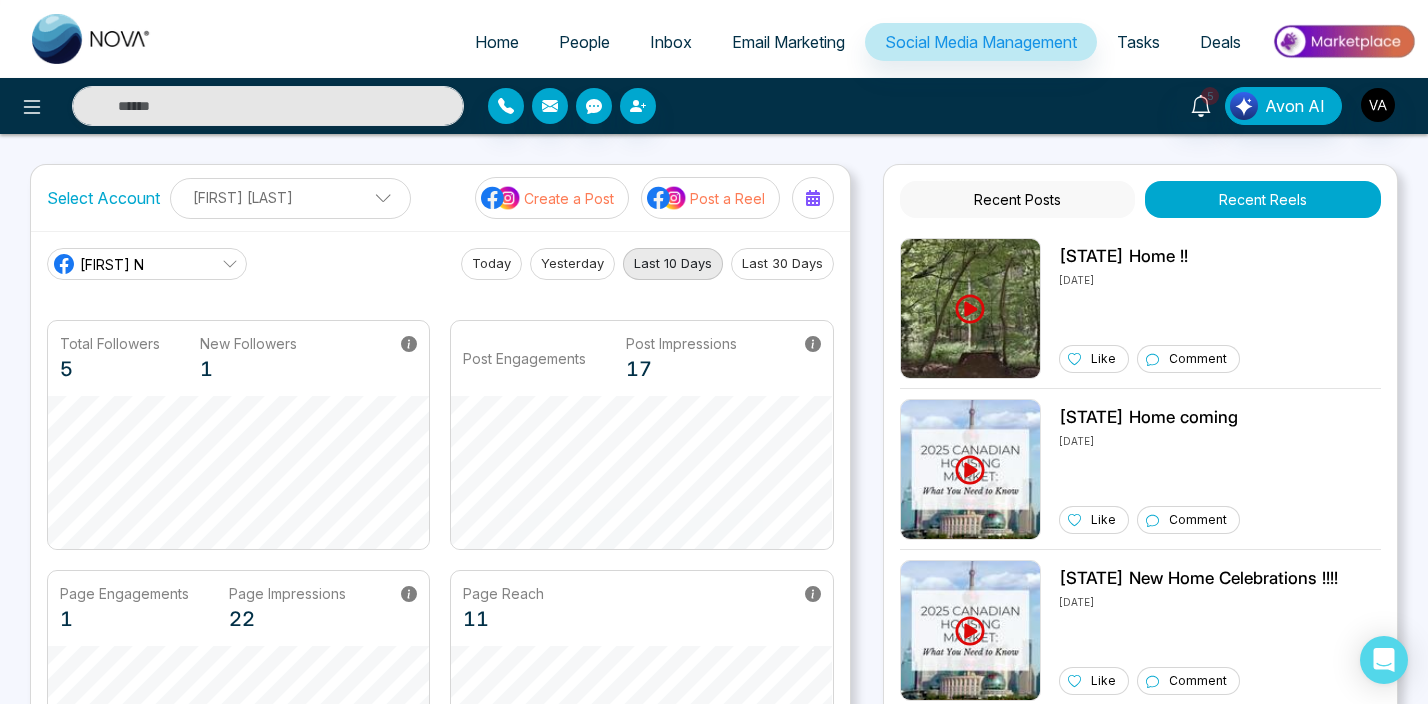 click on "Post a Reel" at bounding box center [727, 198] 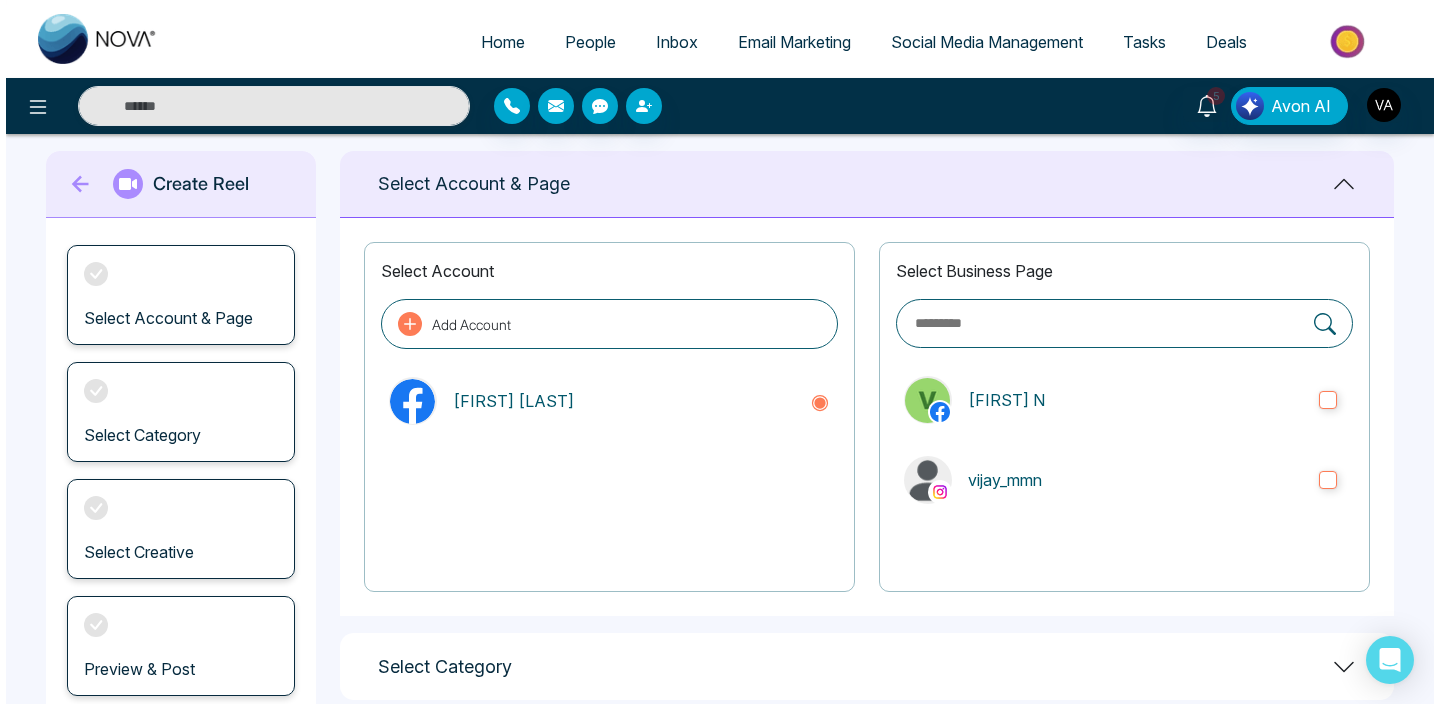 scroll, scrollTop: 0, scrollLeft: 0, axis: both 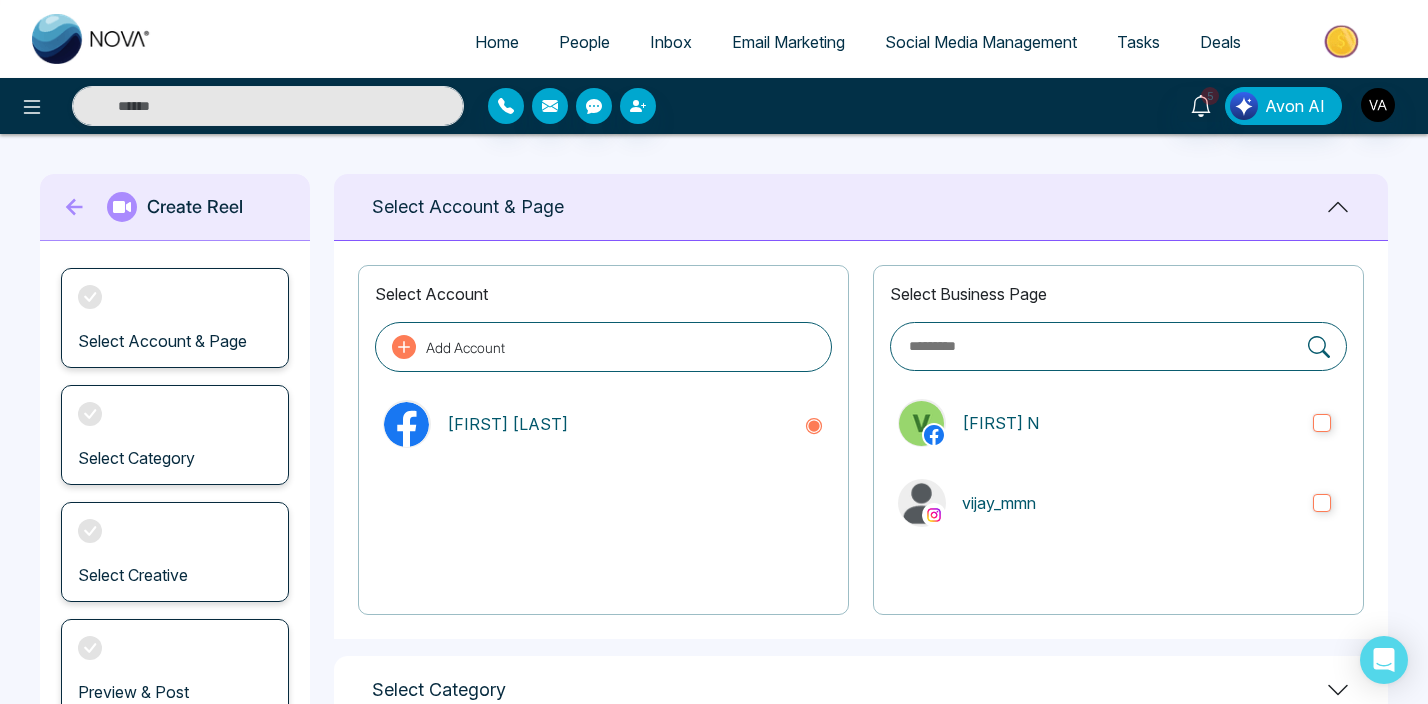 click 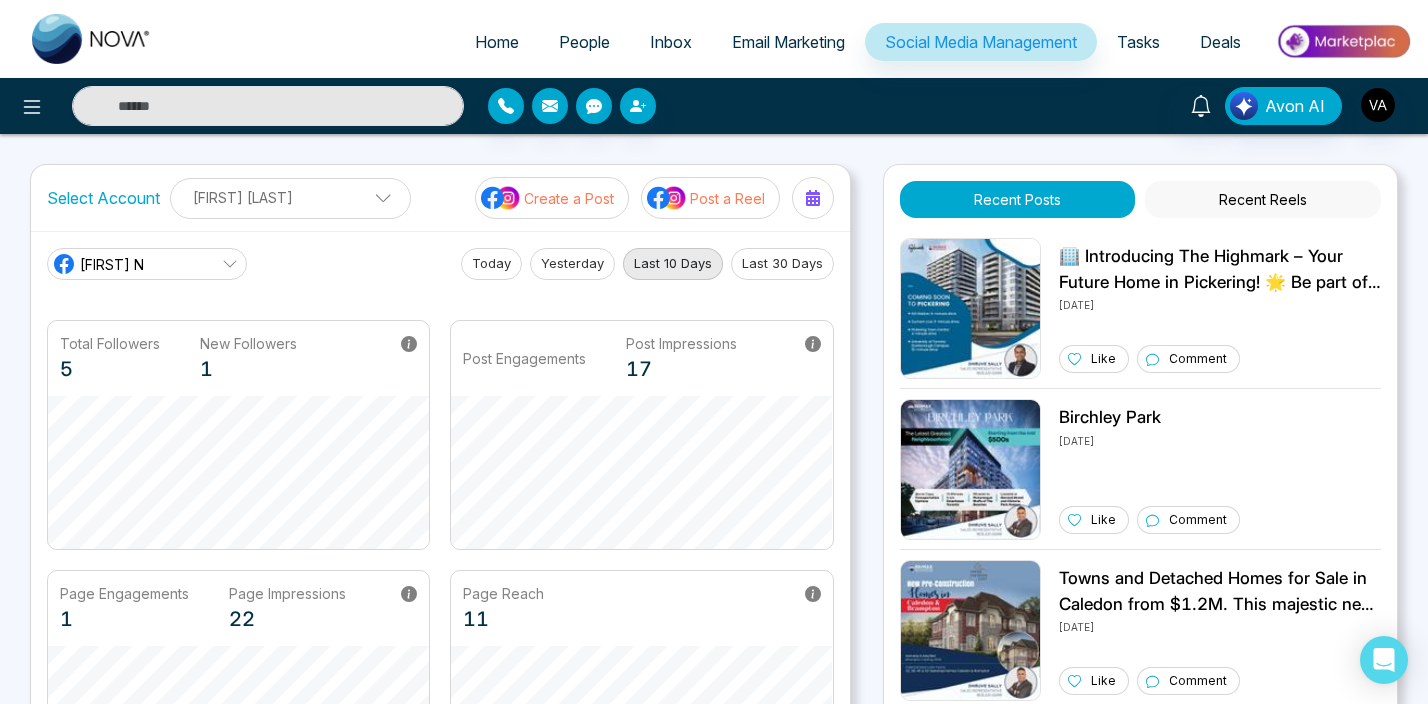 click on "[FIRST] [LAST]" at bounding box center [290, 197] 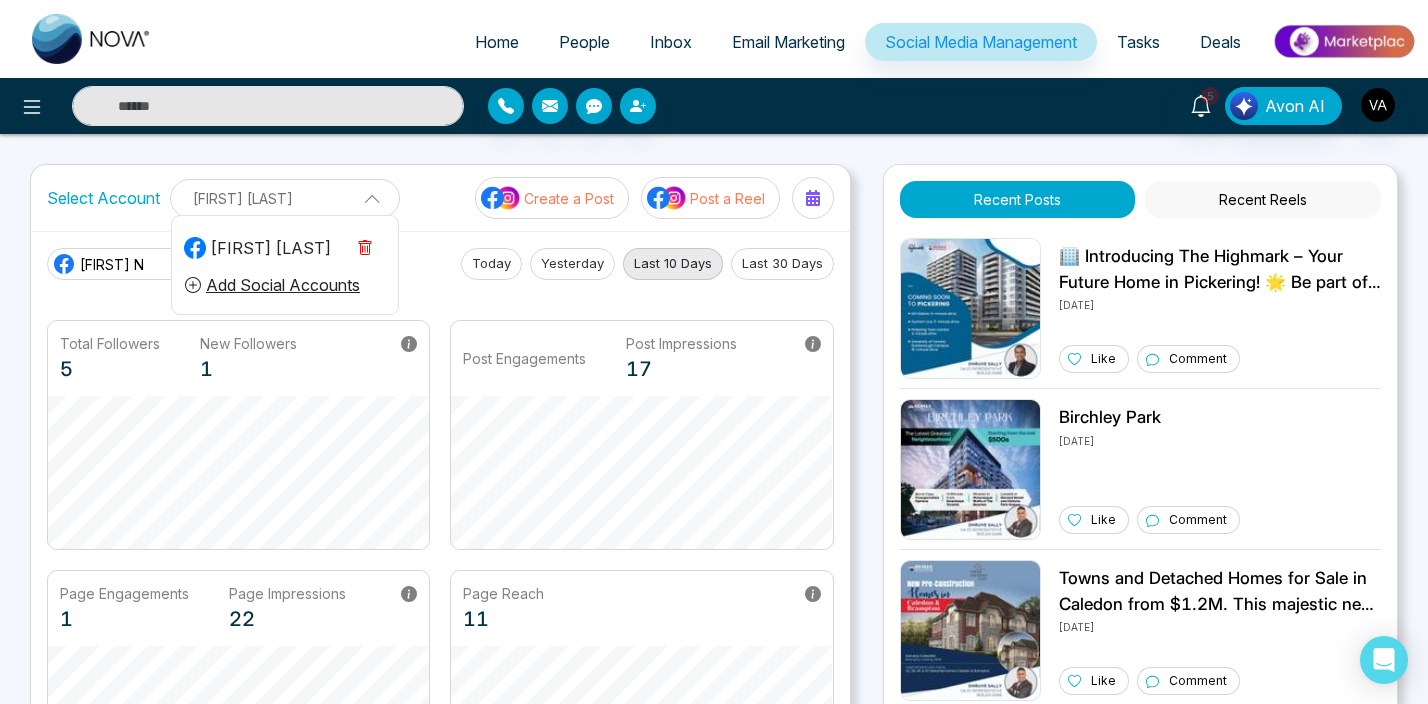 click on "Add Social Accounts" at bounding box center (272, 285) 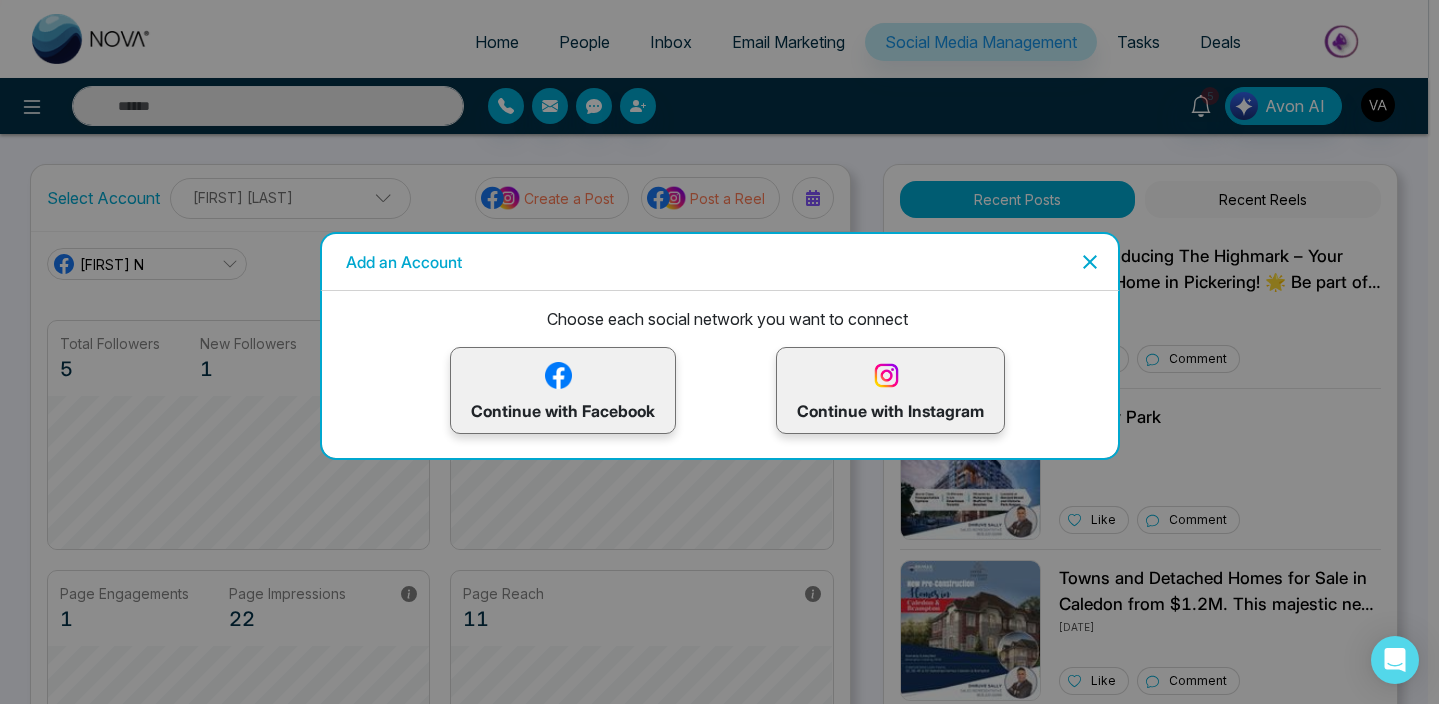 click on "Continue with Instagram" at bounding box center [890, 390] 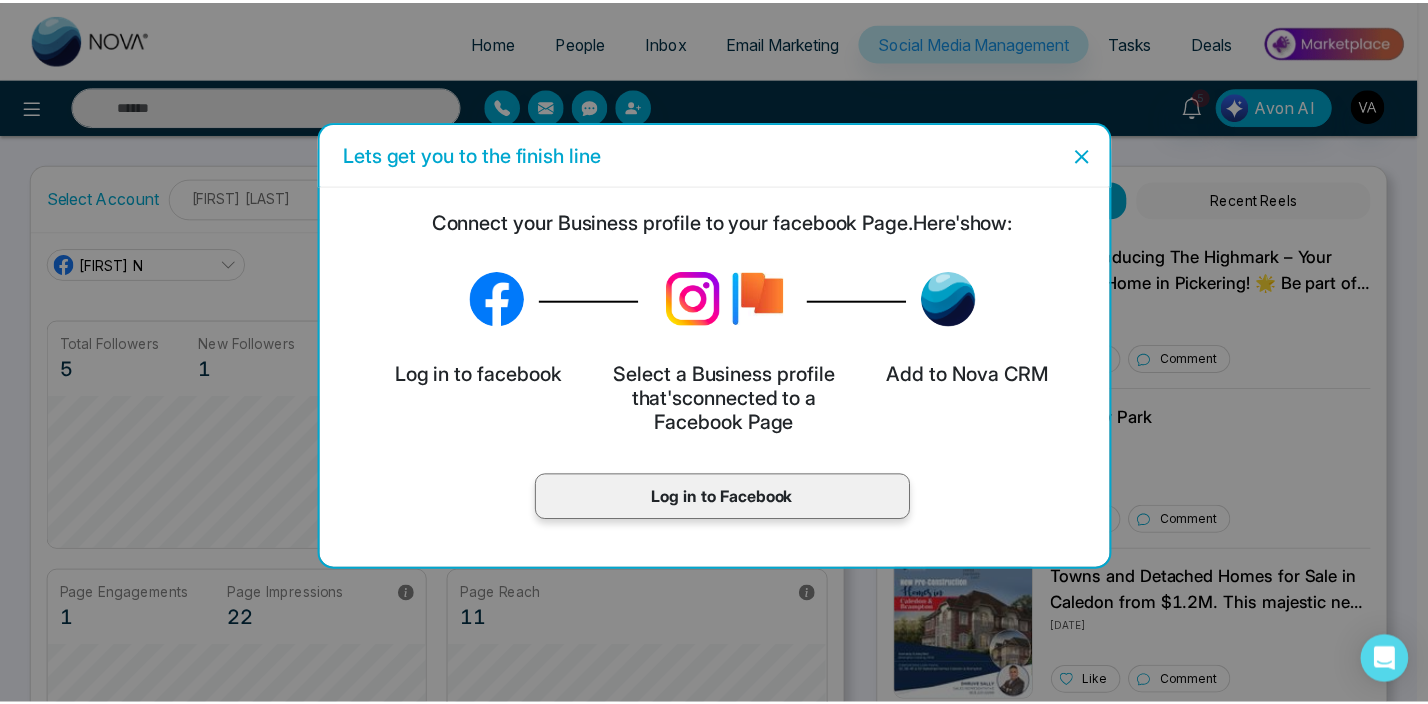 scroll, scrollTop: 75, scrollLeft: 0, axis: vertical 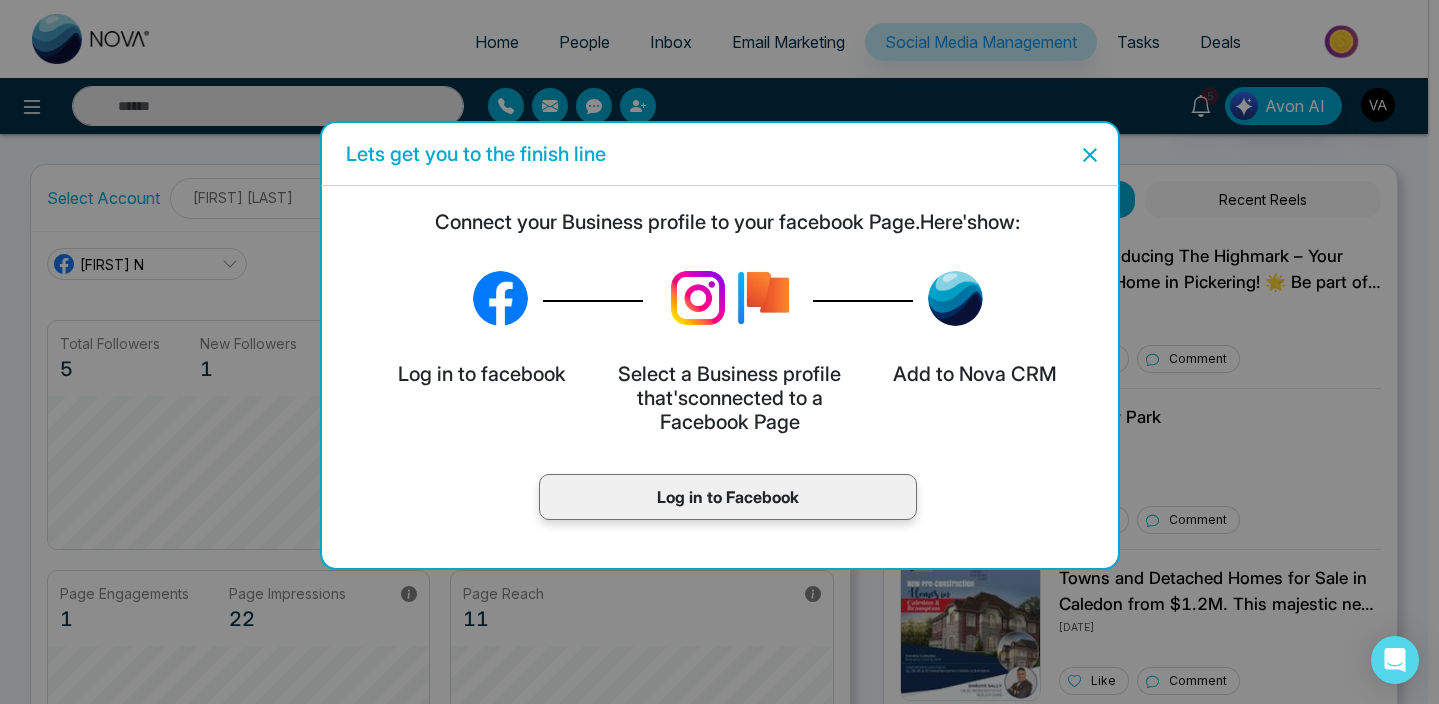 click 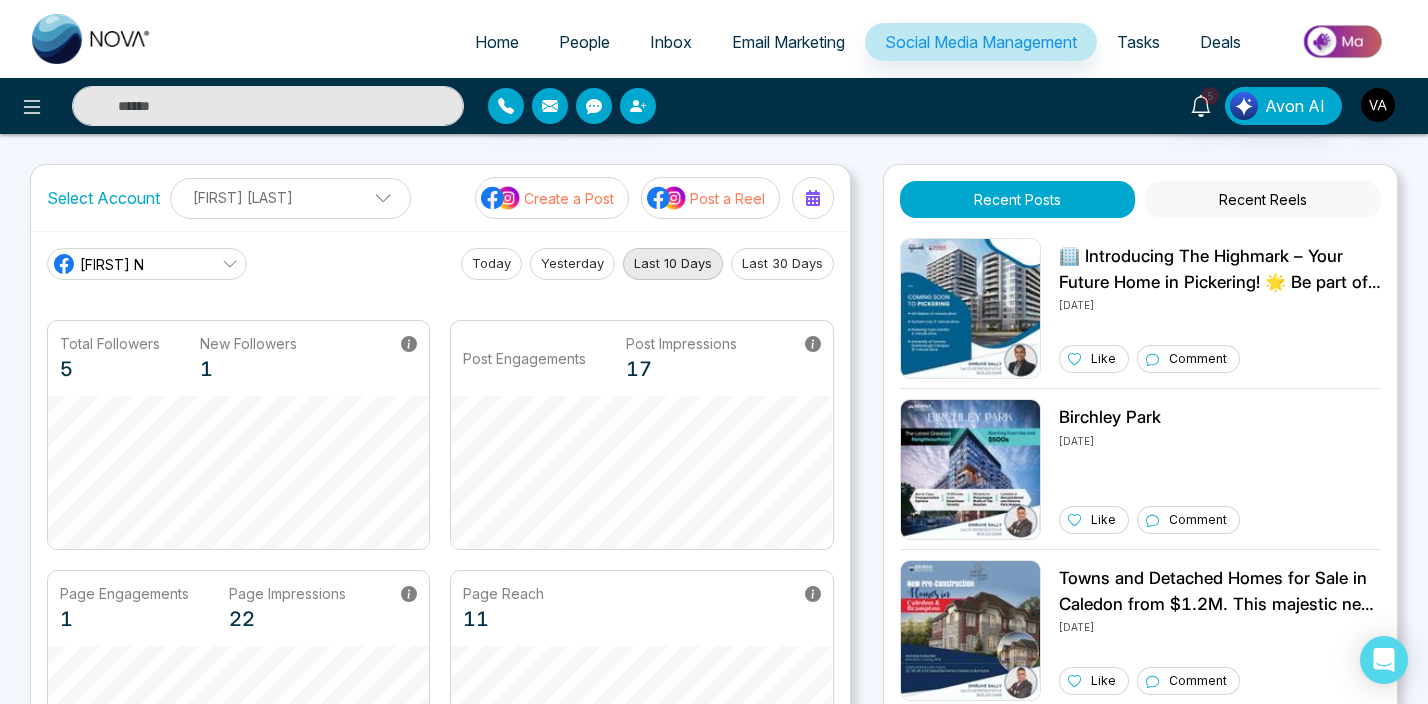 click on "[FIRST] N" at bounding box center (147, 264) 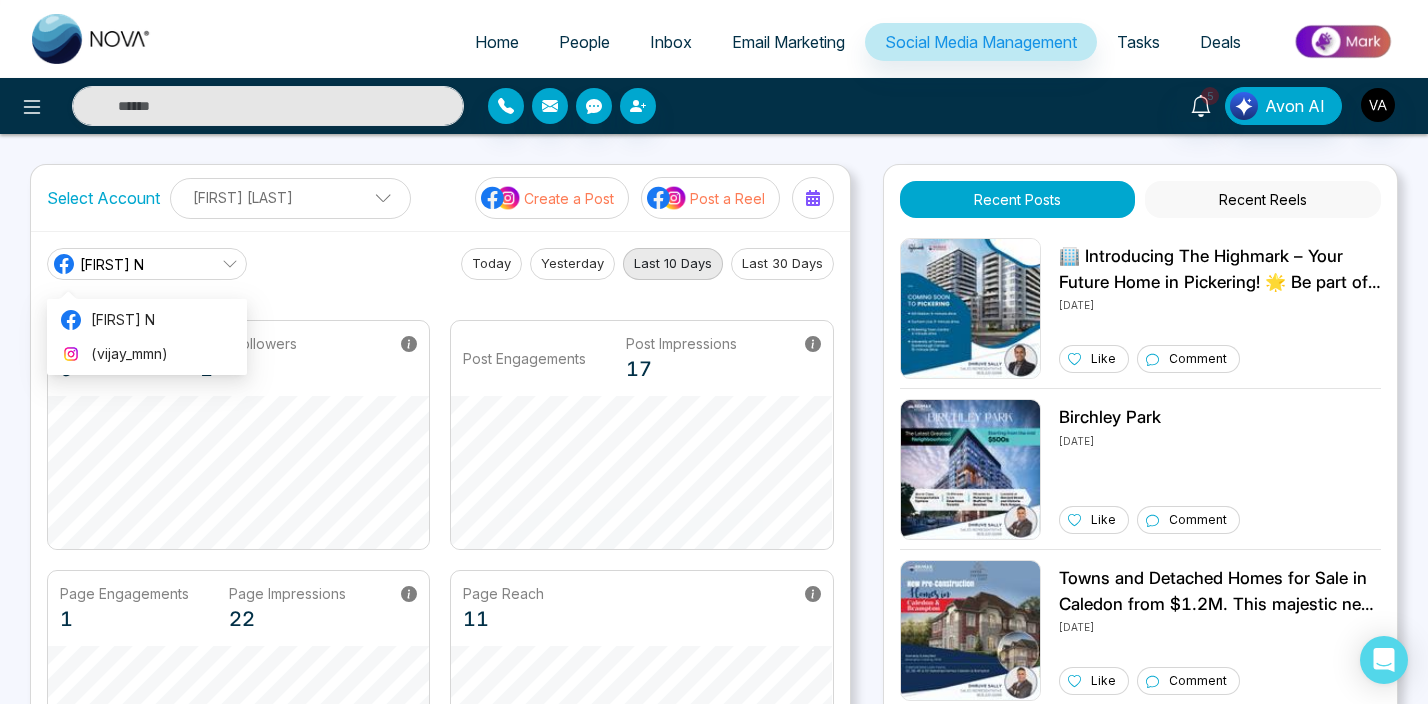click on "[FIRST] N Today Yesterday Last 10 Days Last 30 Days" at bounding box center [440, 264] 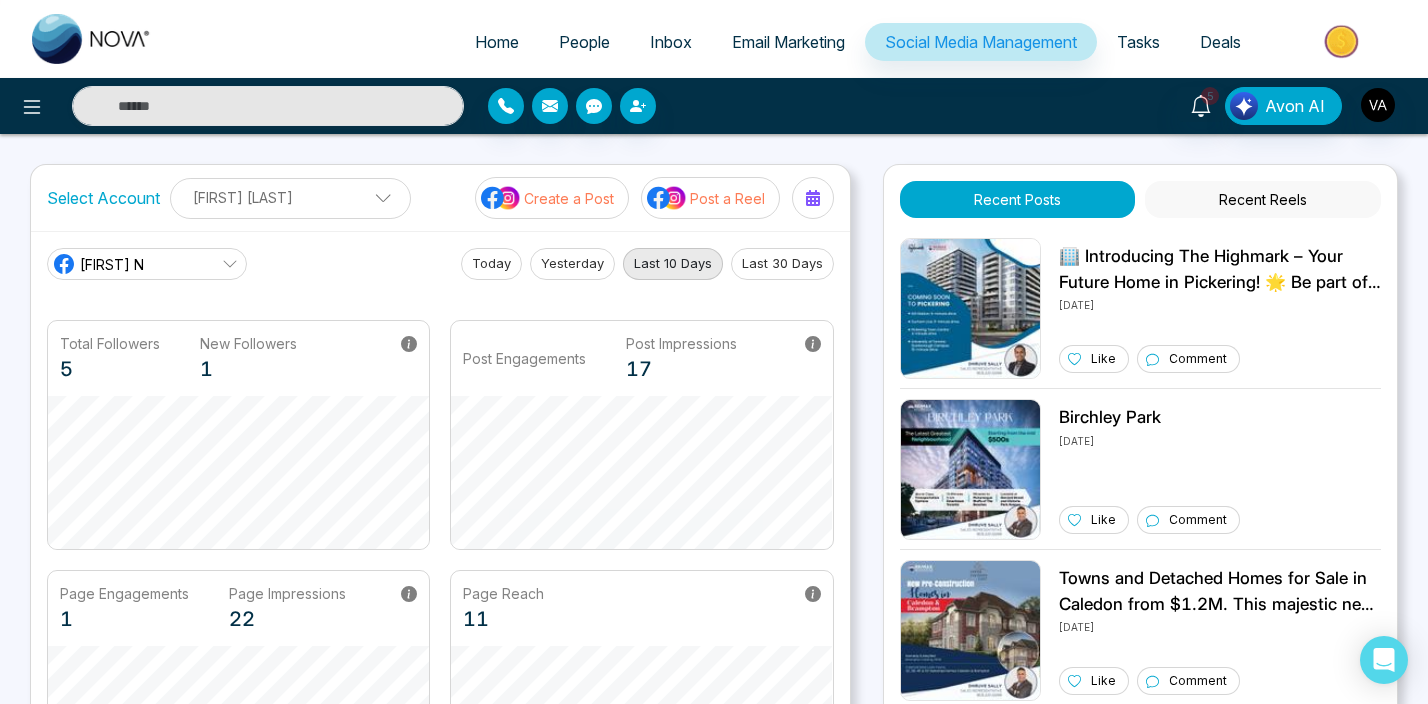 click on "Post a Reel" at bounding box center (727, 198) 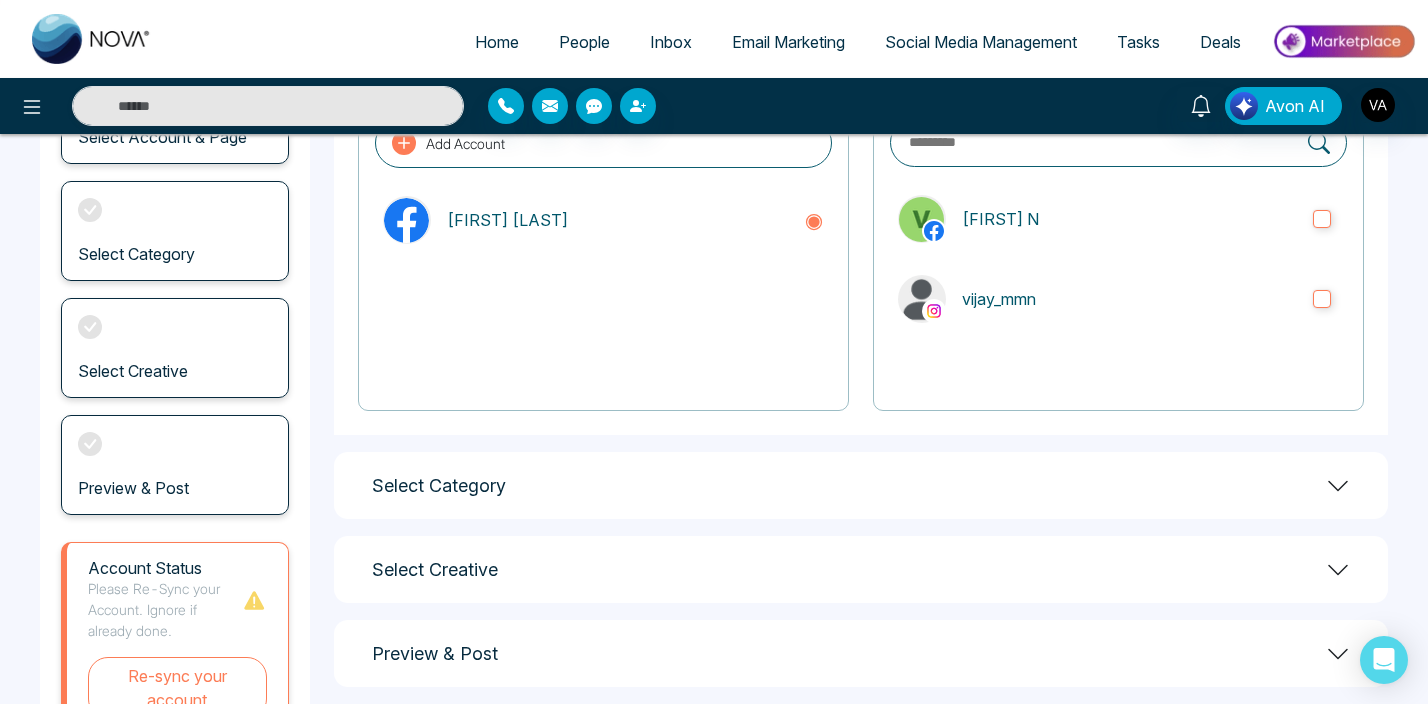 scroll, scrollTop: 206, scrollLeft: 0, axis: vertical 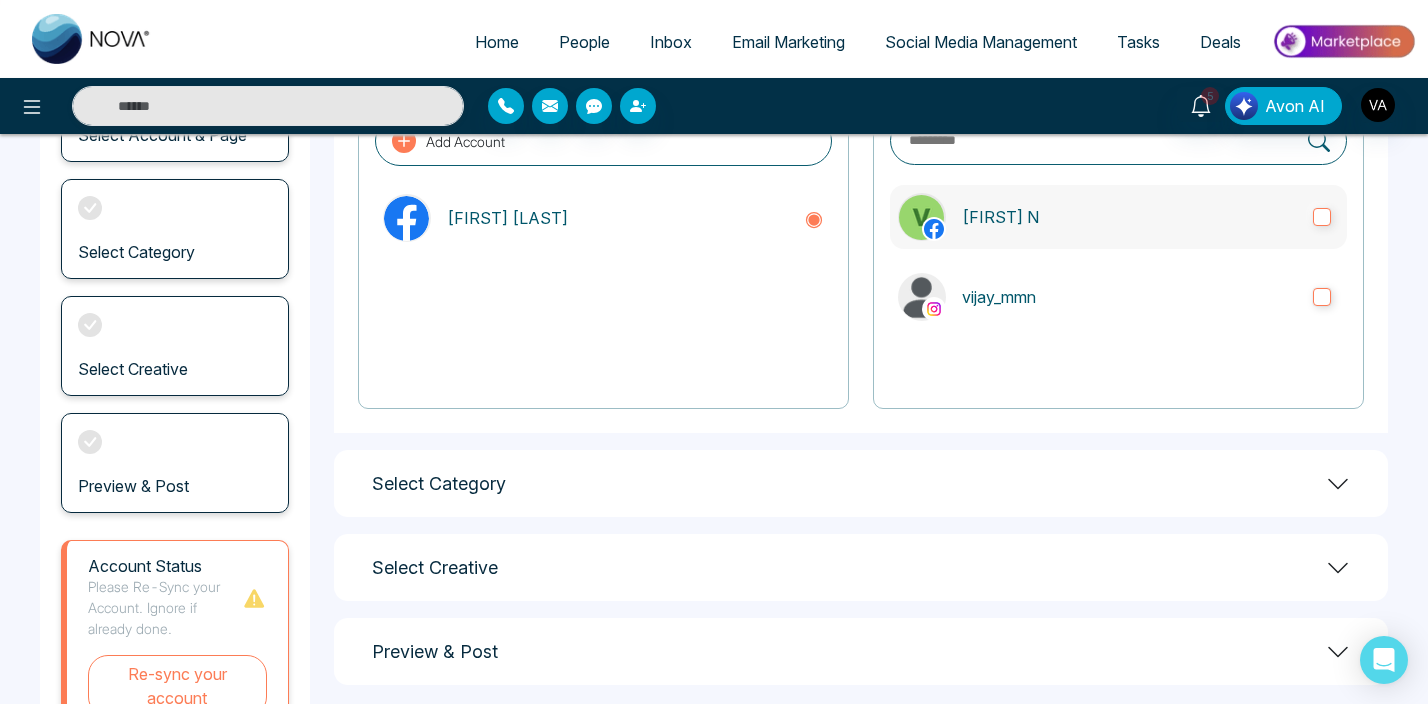 click on "[FIRST] N" at bounding box center [1118, 217] 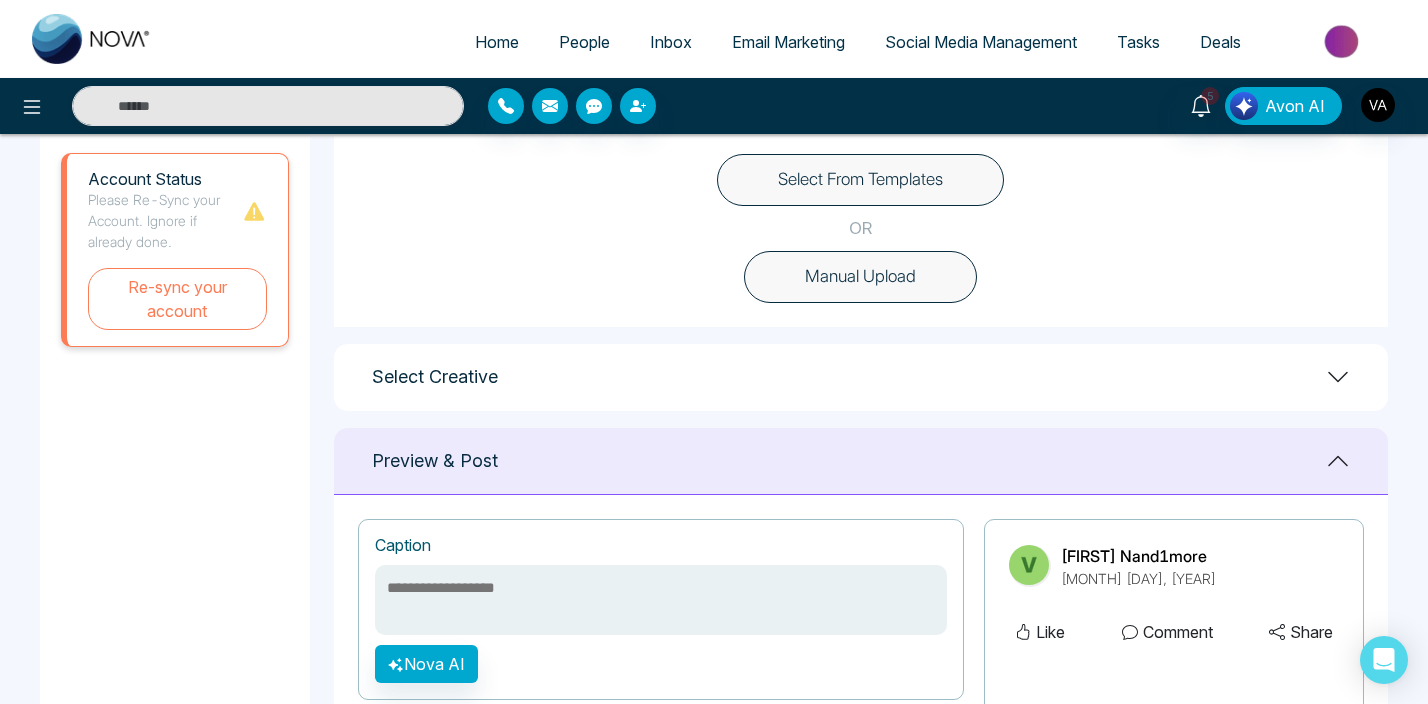 scroll, scrollTop: 611, scrollLeft: 0, axis: vertical 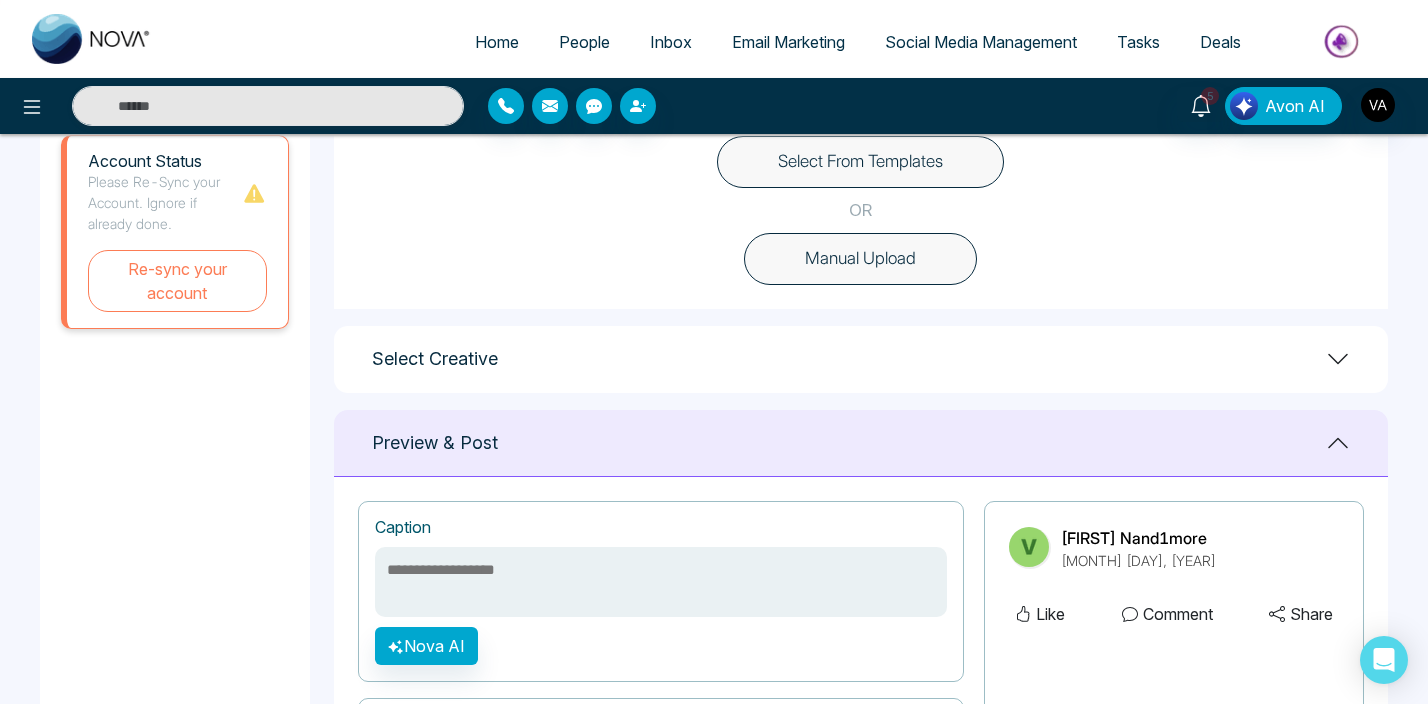 click on "Manual Upload" at bounding box center [860, 259] 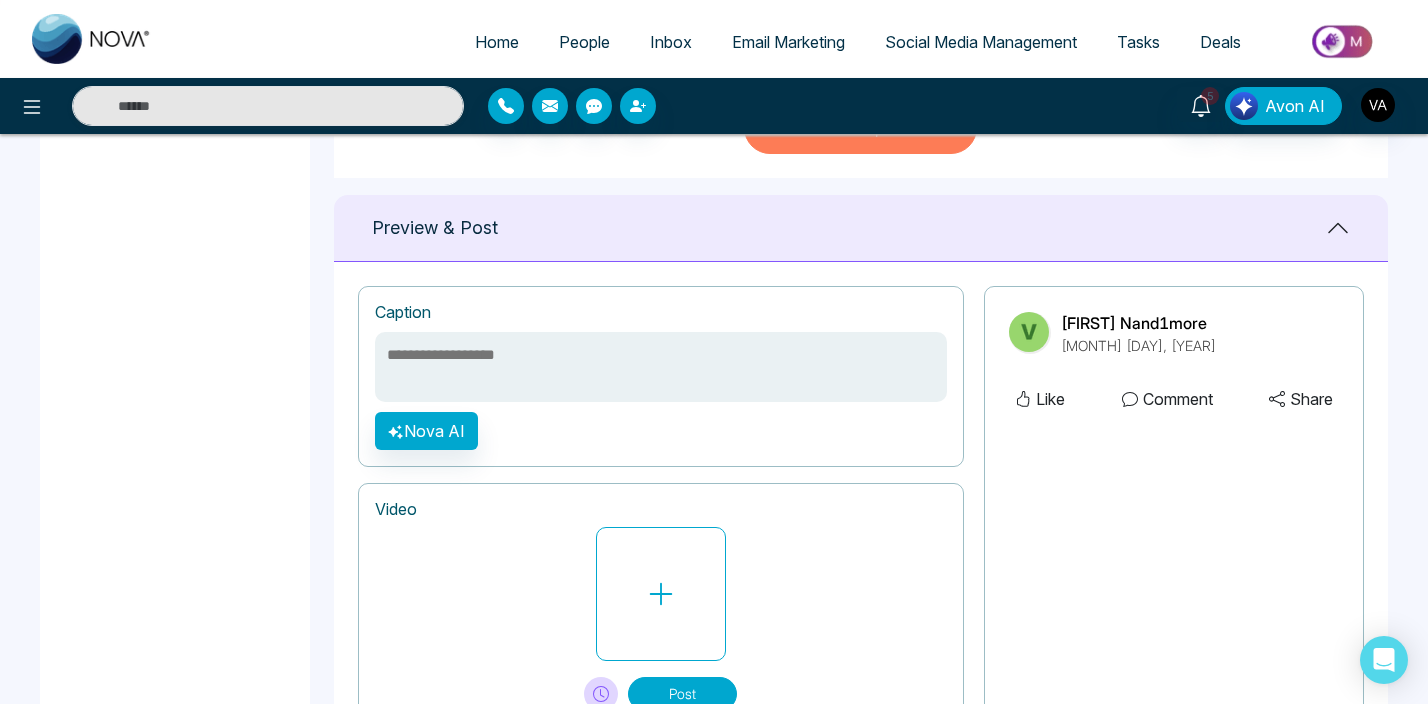 scroll, scrollTop: 799, scrollLeft: 0, axis: vertical 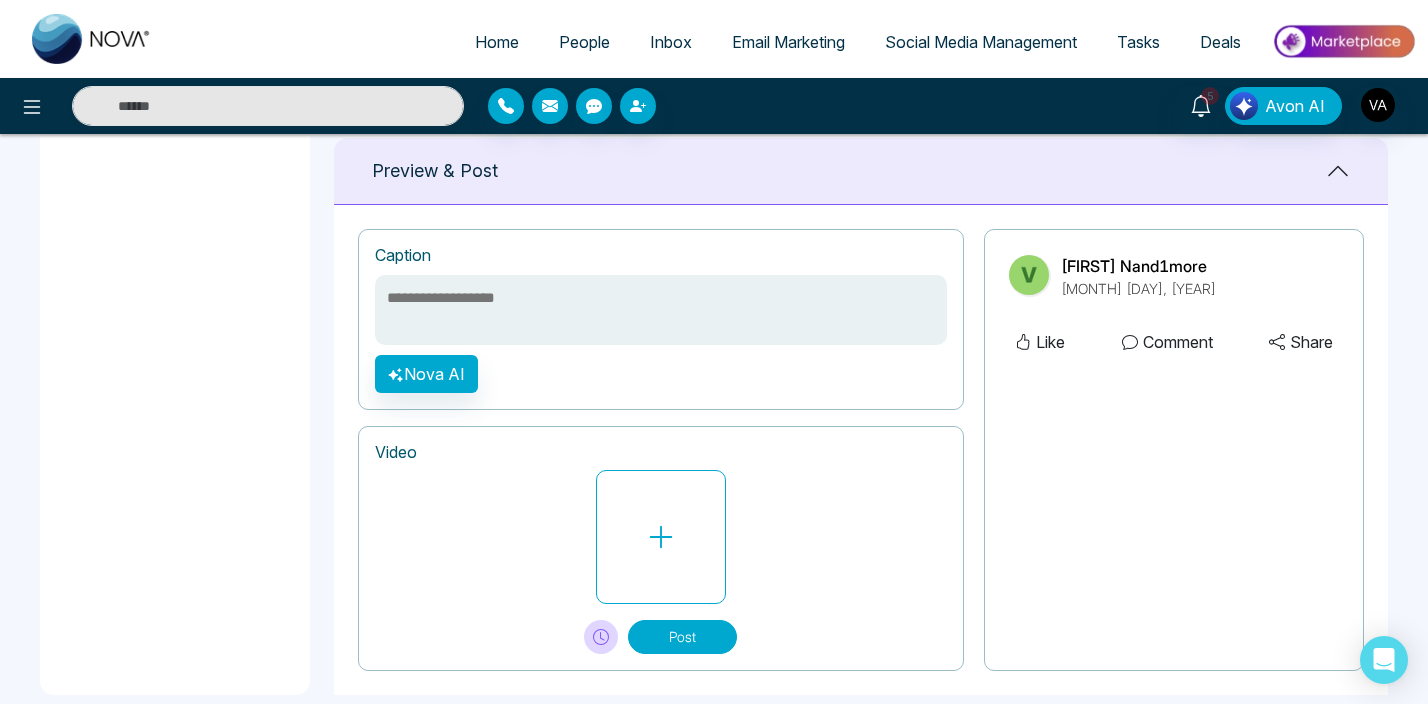 click at bounding box center (661, 310) 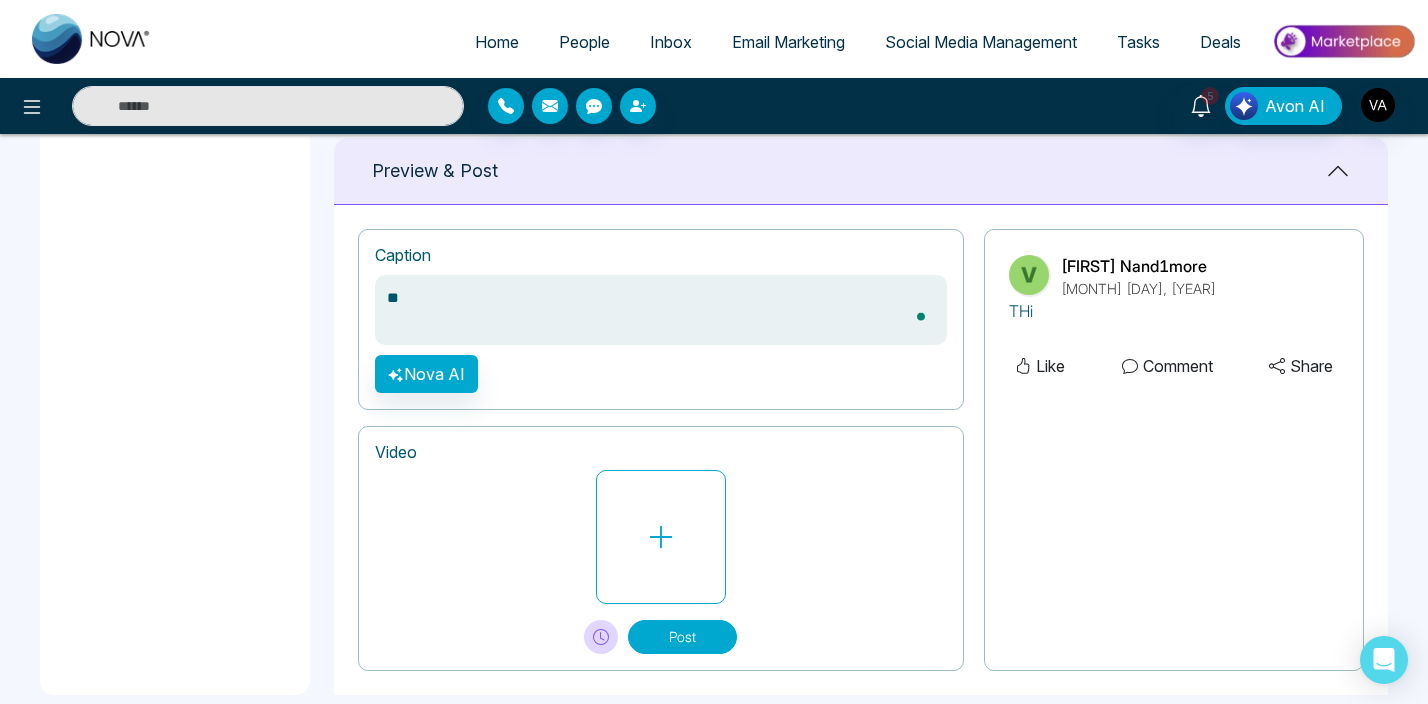 type on "*" 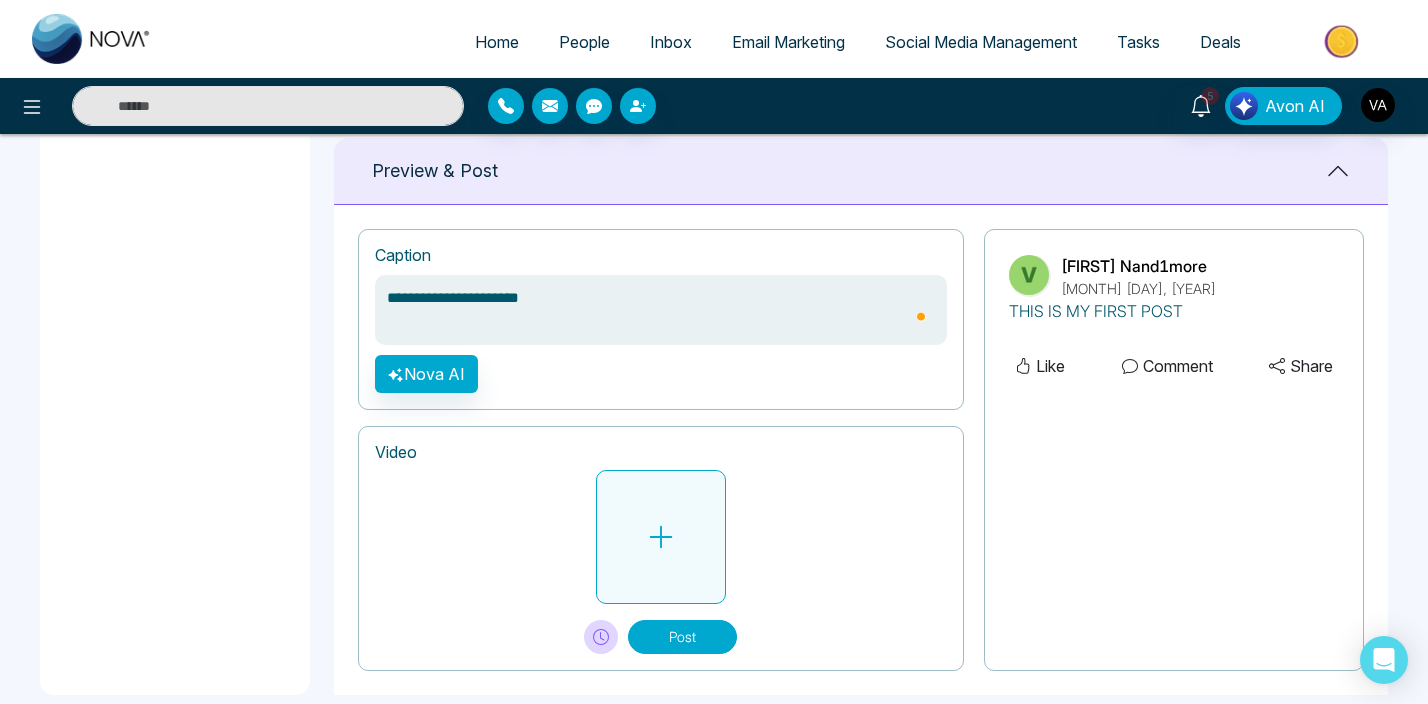 type on "**********" 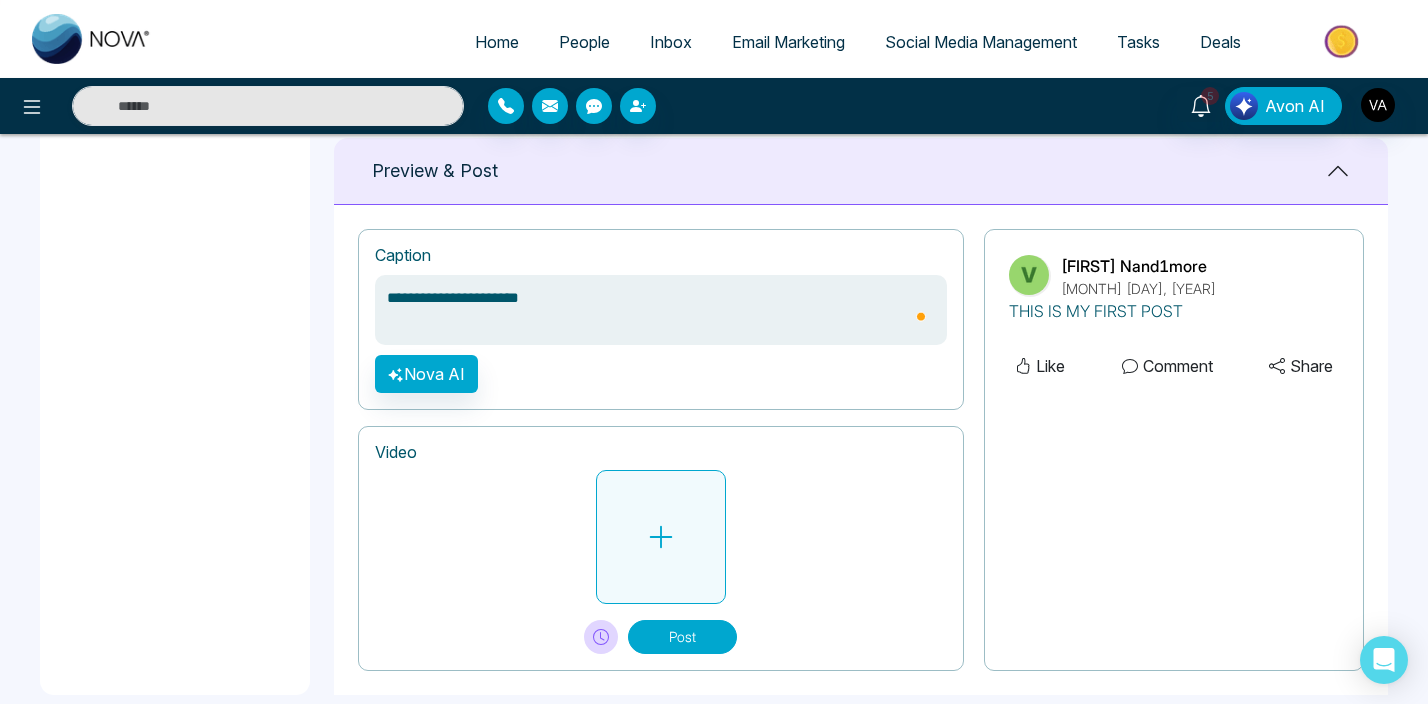 click 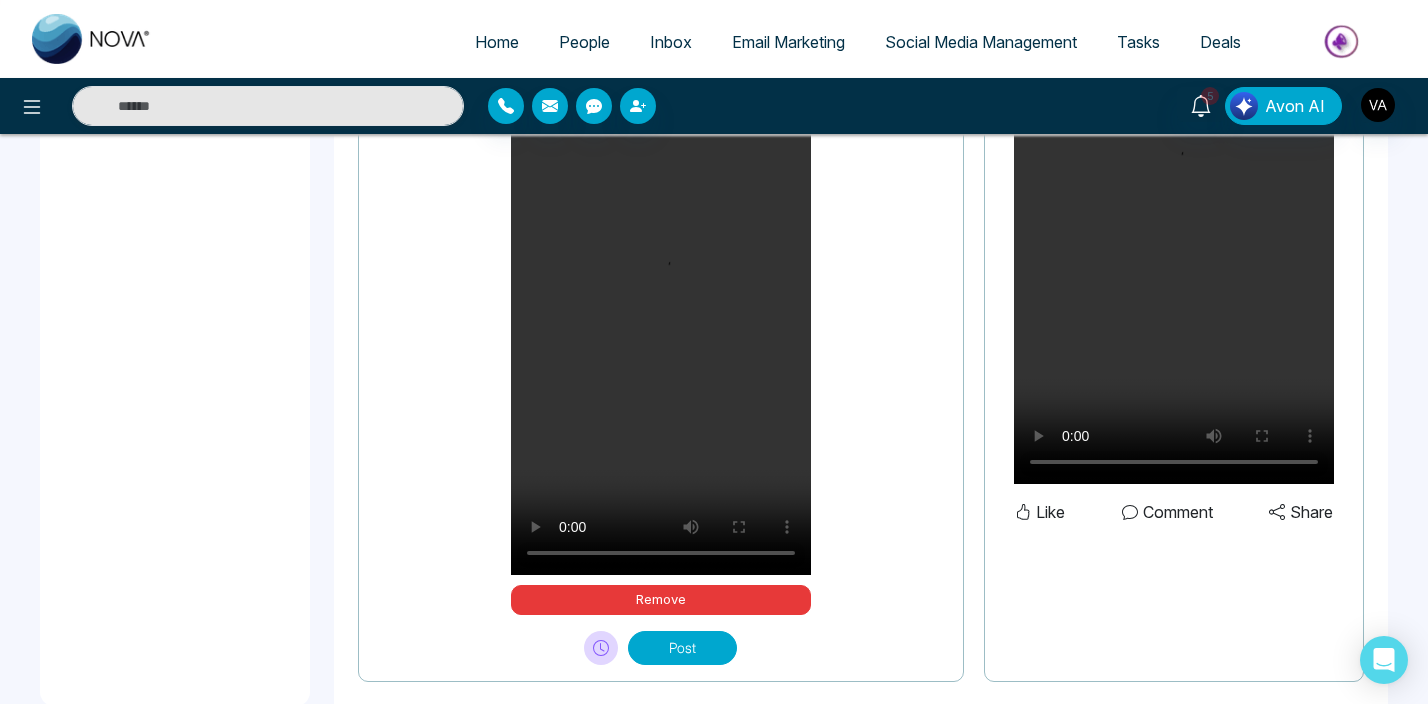scroll, scrollTop: 1266, scrollLeft: 0, axis: vertical 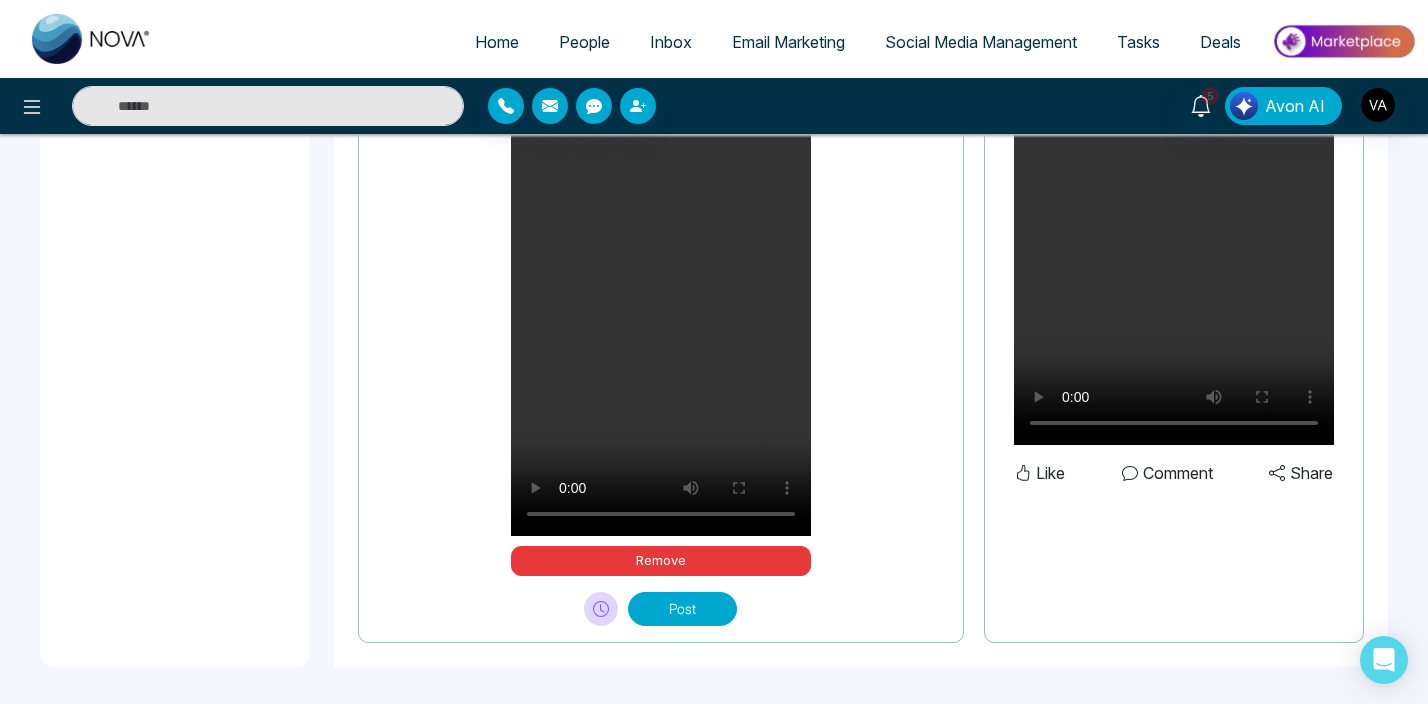 click on "Social Media Management" at bounding box center (981, 42) 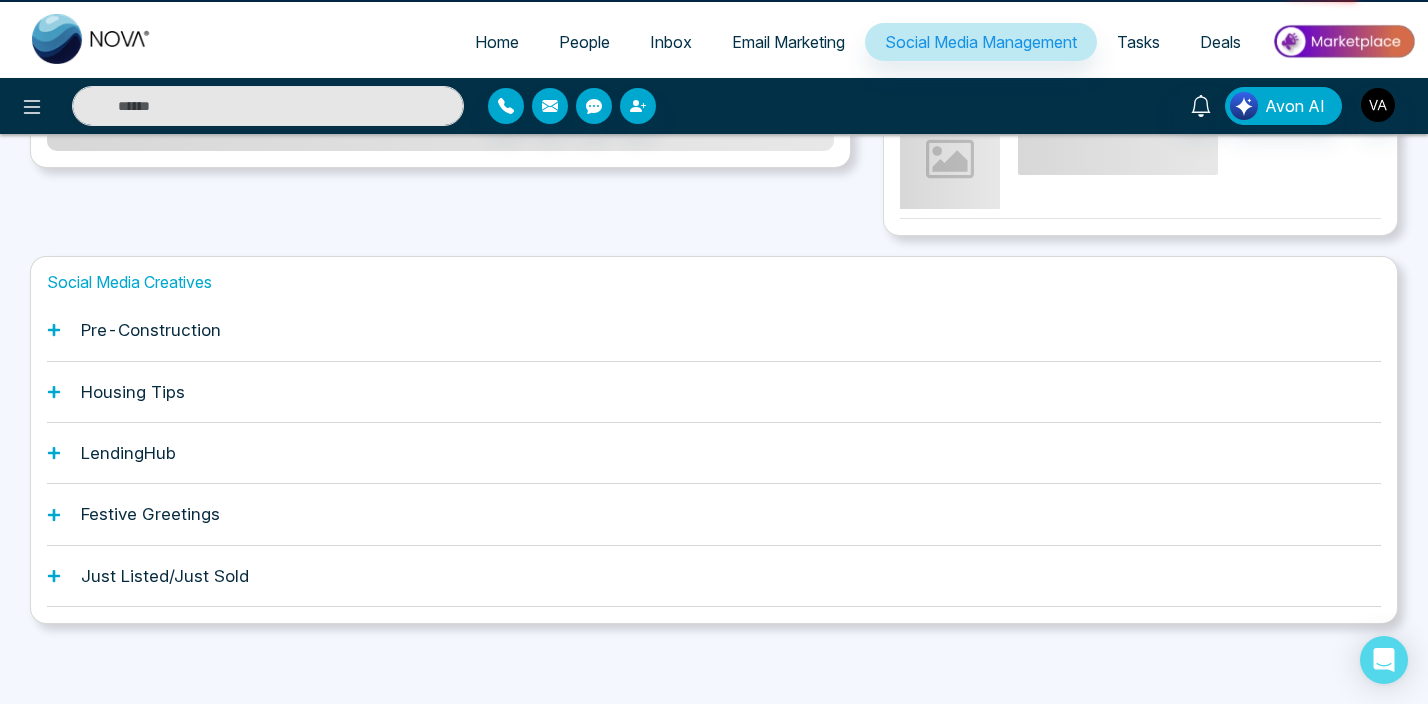 scroll, scrollTop: 0, scrollLeft: 0, axis: both 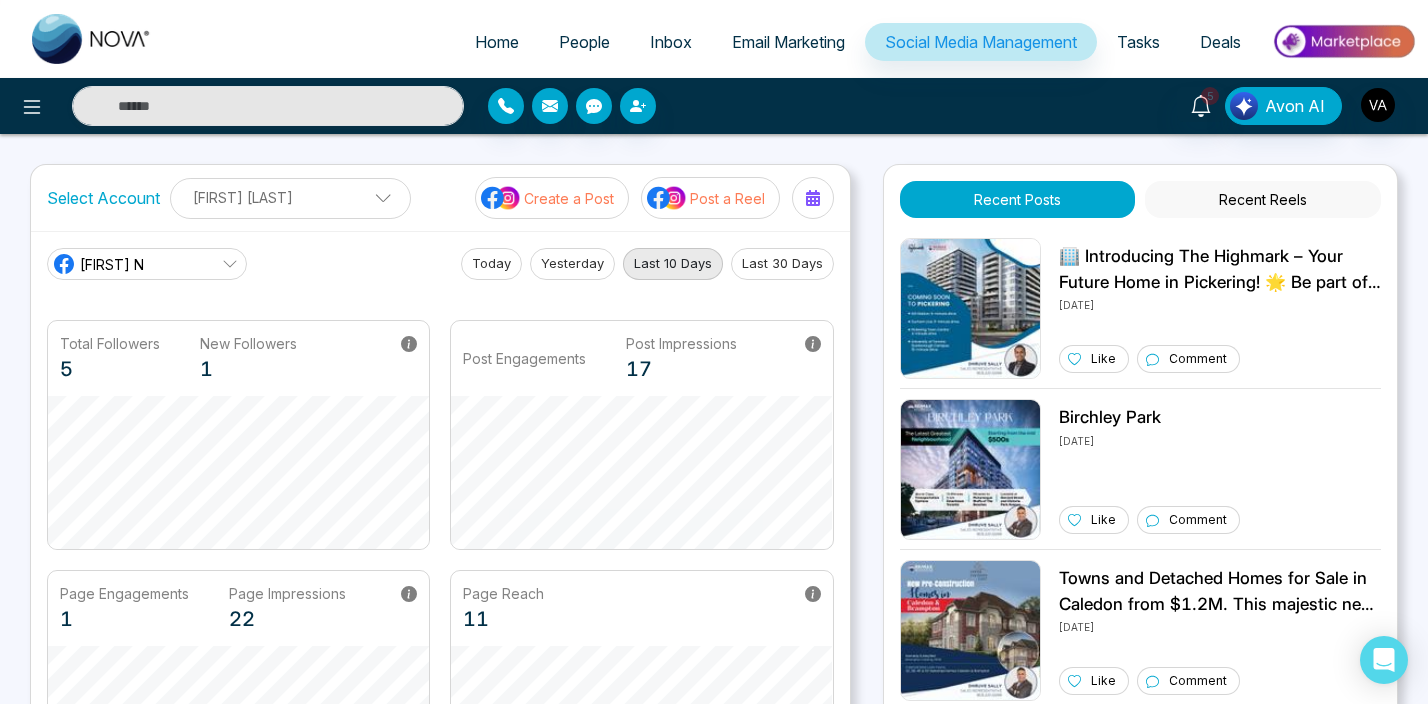 click on "[FIRST] N" at bounding box center [147, 264] 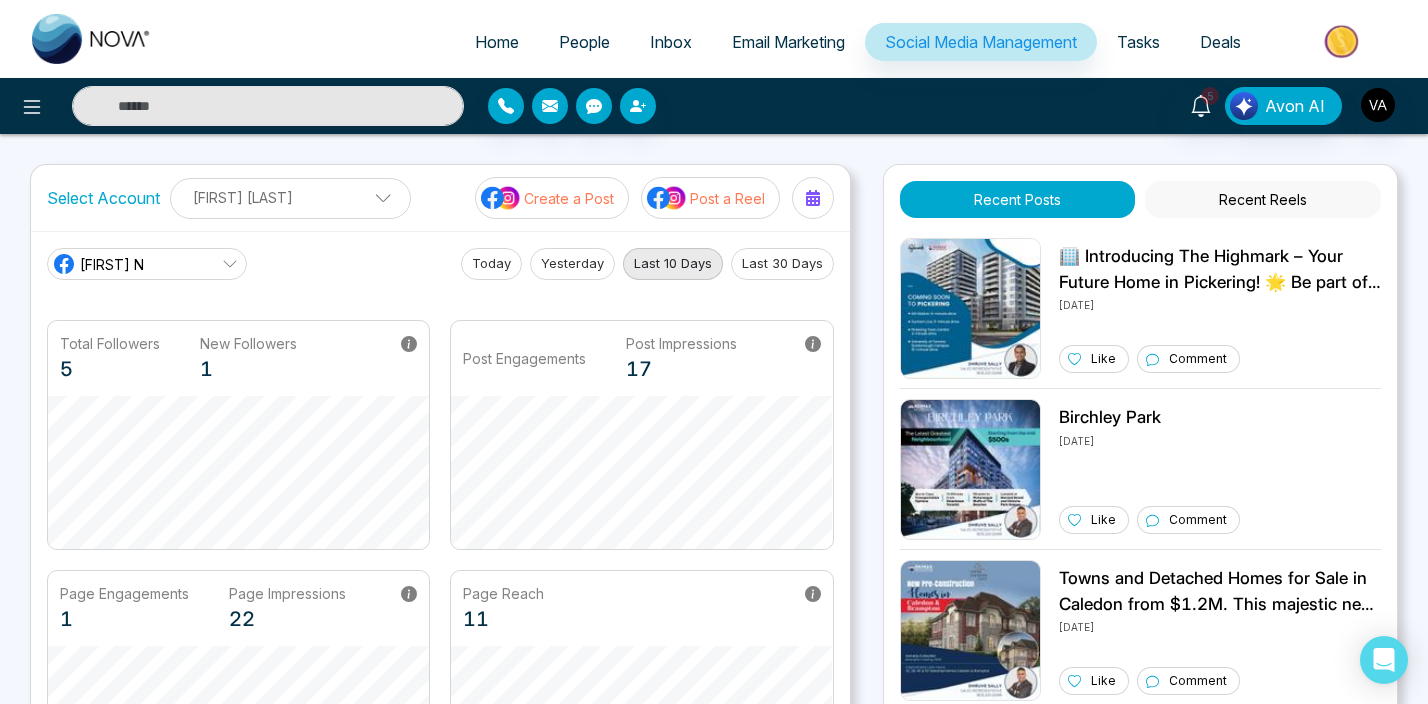 click on "Home People Inbox Email Marketing Social Media Management Tasks Deals 5 Avon AI Select Account [FIRST] [LAST]     [FIRST] [LAST]      Add Social Accounts   Create a Post Post a Reel [FIRST] N Today Yesterday Last 10 Days Last 30 Days Total Followers 5 New Followers 1 Post Engagements Post Impressions 17 Page Engagements 1 Page Impressions 22 Page Reach 11 Recent Posts Recent Reels [DATE]   Like   Comment Birchley Park [DATE]   Like   Comment [DATE]   Like   Comment **Attention!**
Do not overlook the statistics data provided. It is crucial to your understanding. Stay informed and be ready to act on the insights received. Mark your calendars - this is a scheduled post that demands your attention! Review carefully and engage with the information presented. Your awareness is non-negotiable! [DATE]   Like   Comment 🌷✨ Happy Victoria Day! Let’s celebrate the beauty of spring and the joy of togetherness. Enjoy the long weekend! 🎉🇨🇦 [DATE]   Like   Comment [DATE]   Like   Comment" at bounding box center [714, 676] 